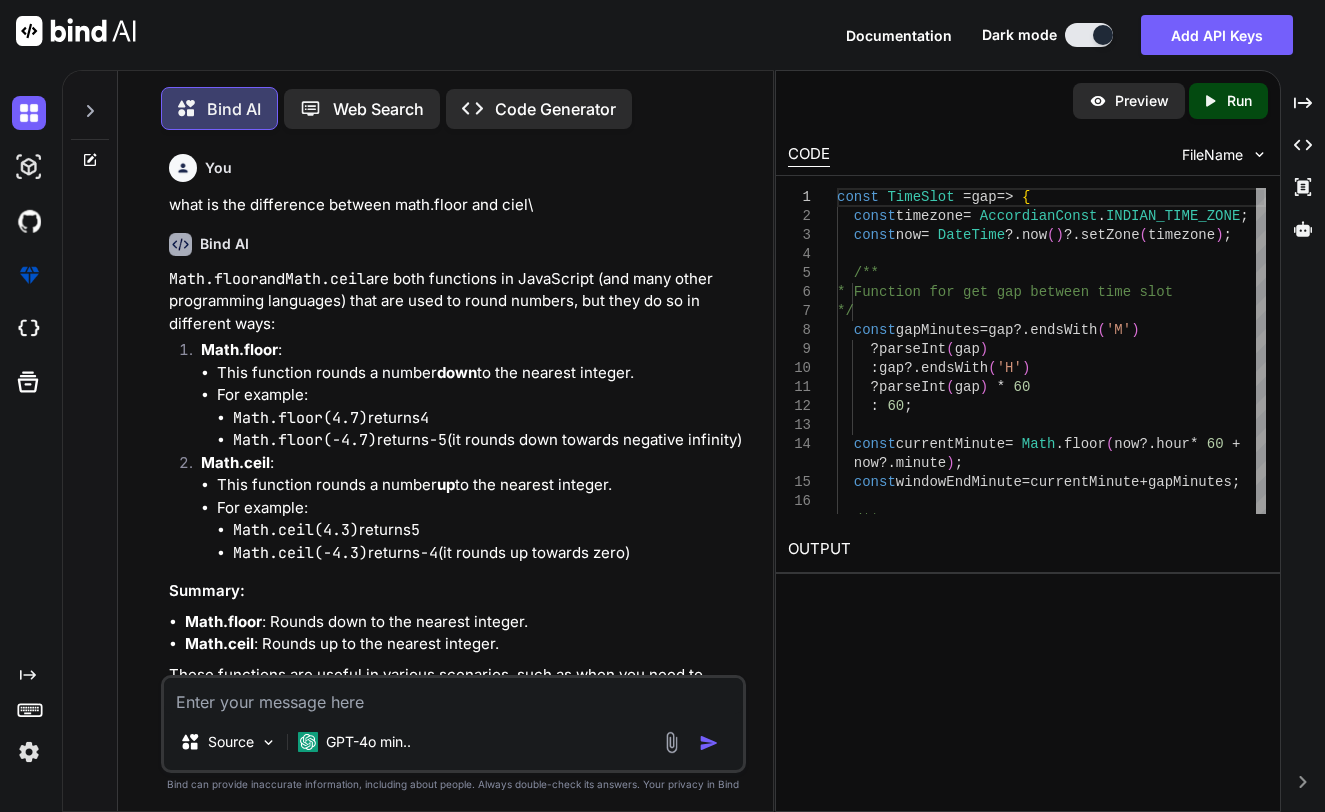 scroll, scrollTop: 0, scrollLeft: 0, axis: both 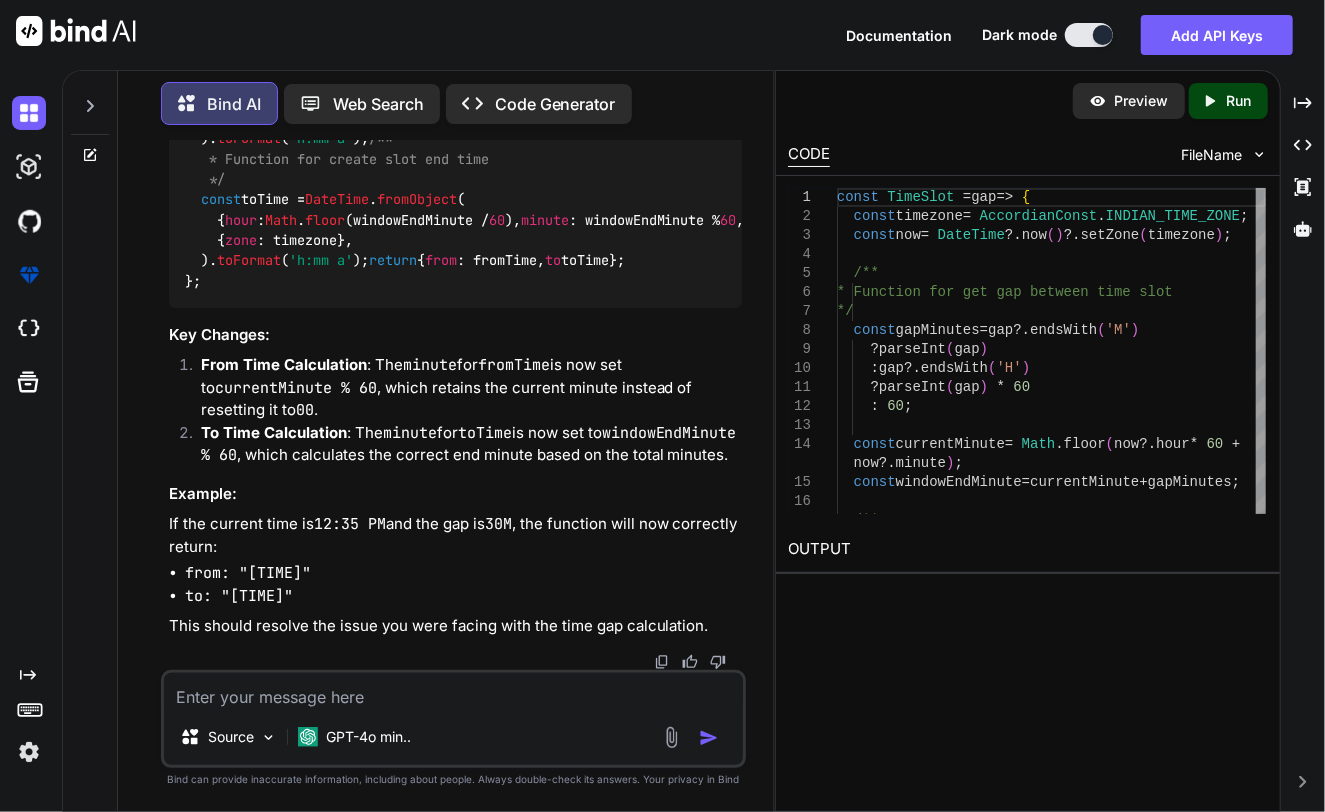 click at bounding box center (454, 691) 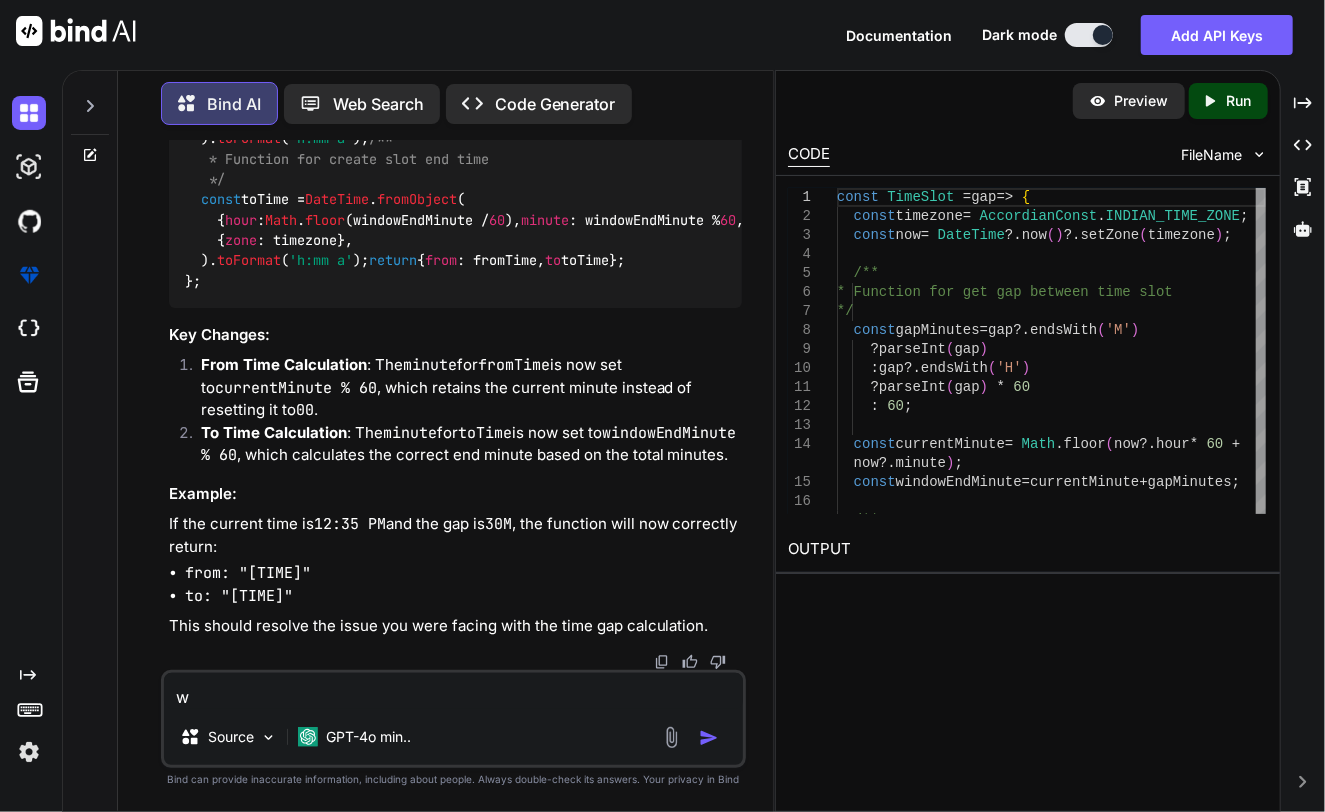 type on "wh" 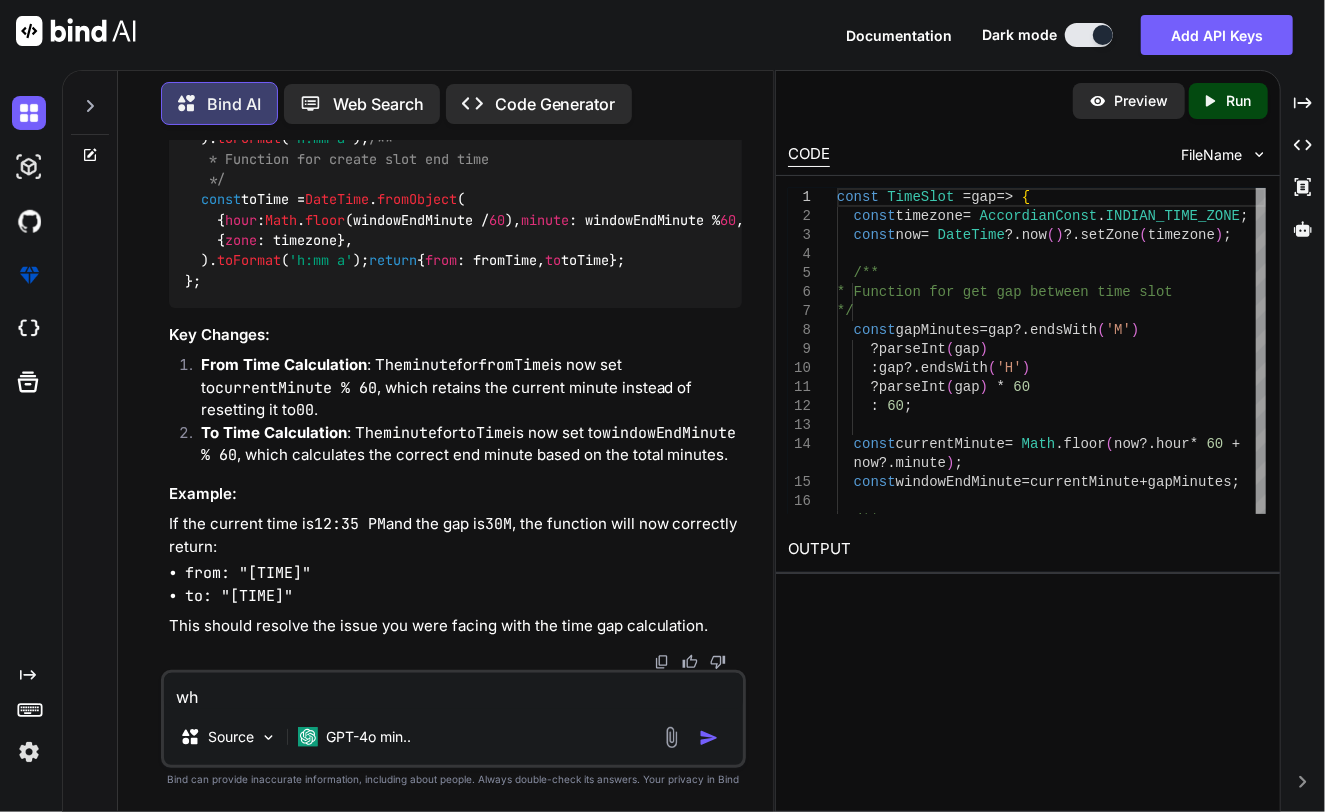 type on "x" 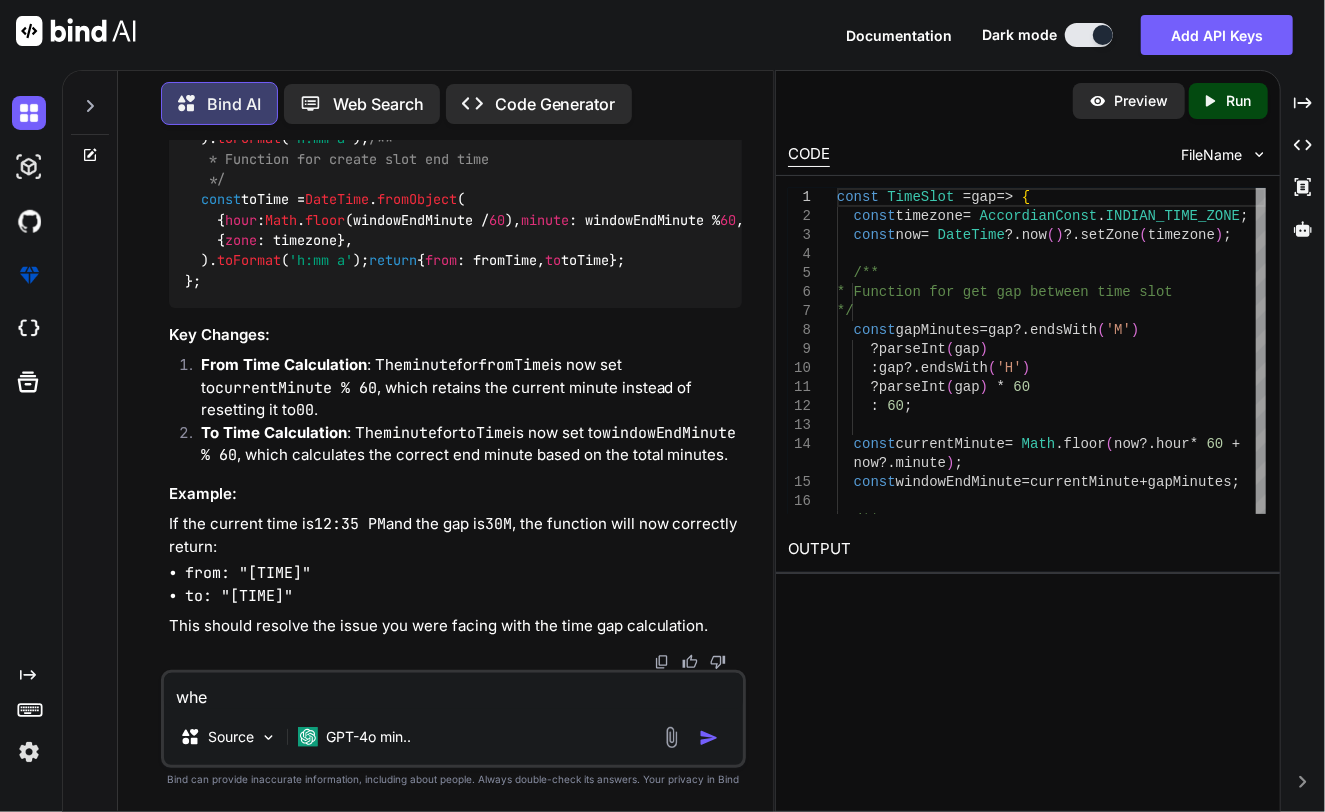 type on "when" 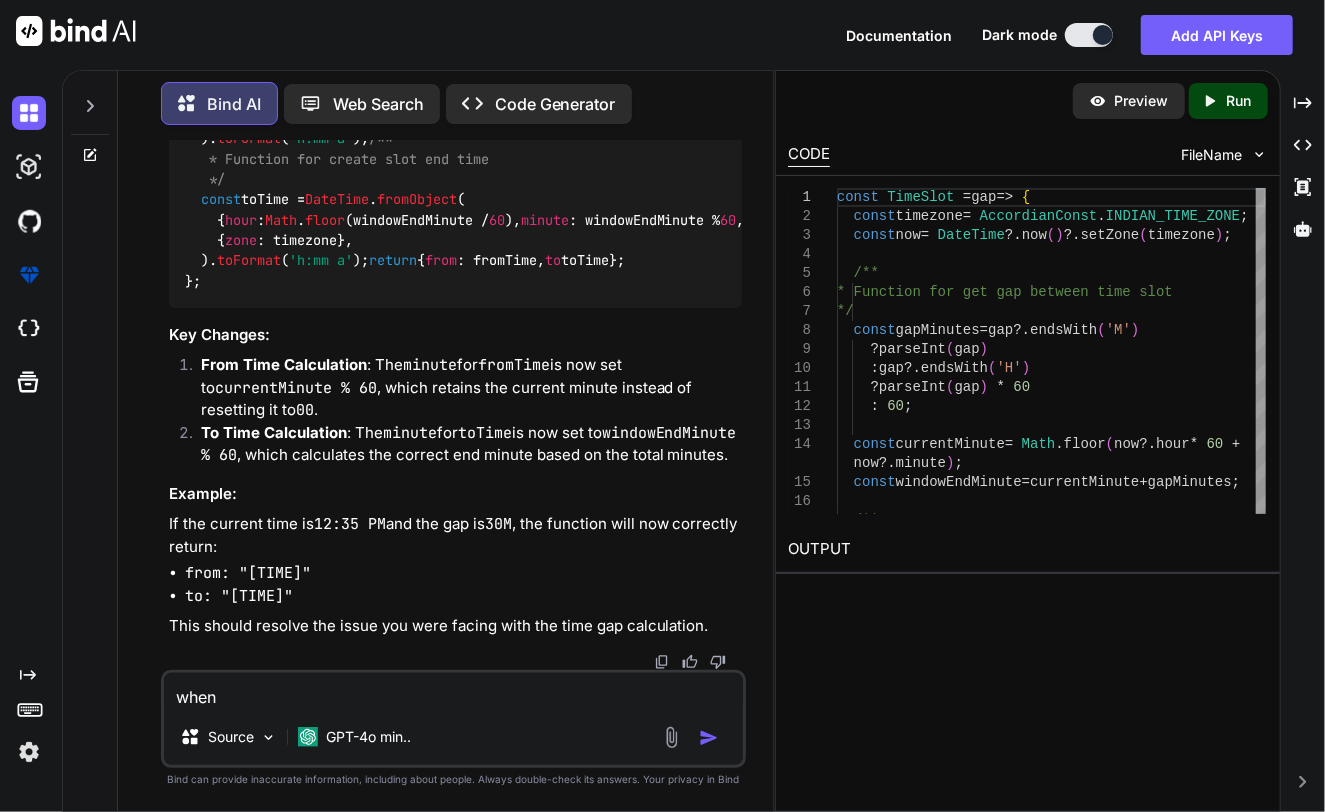 type on "when" 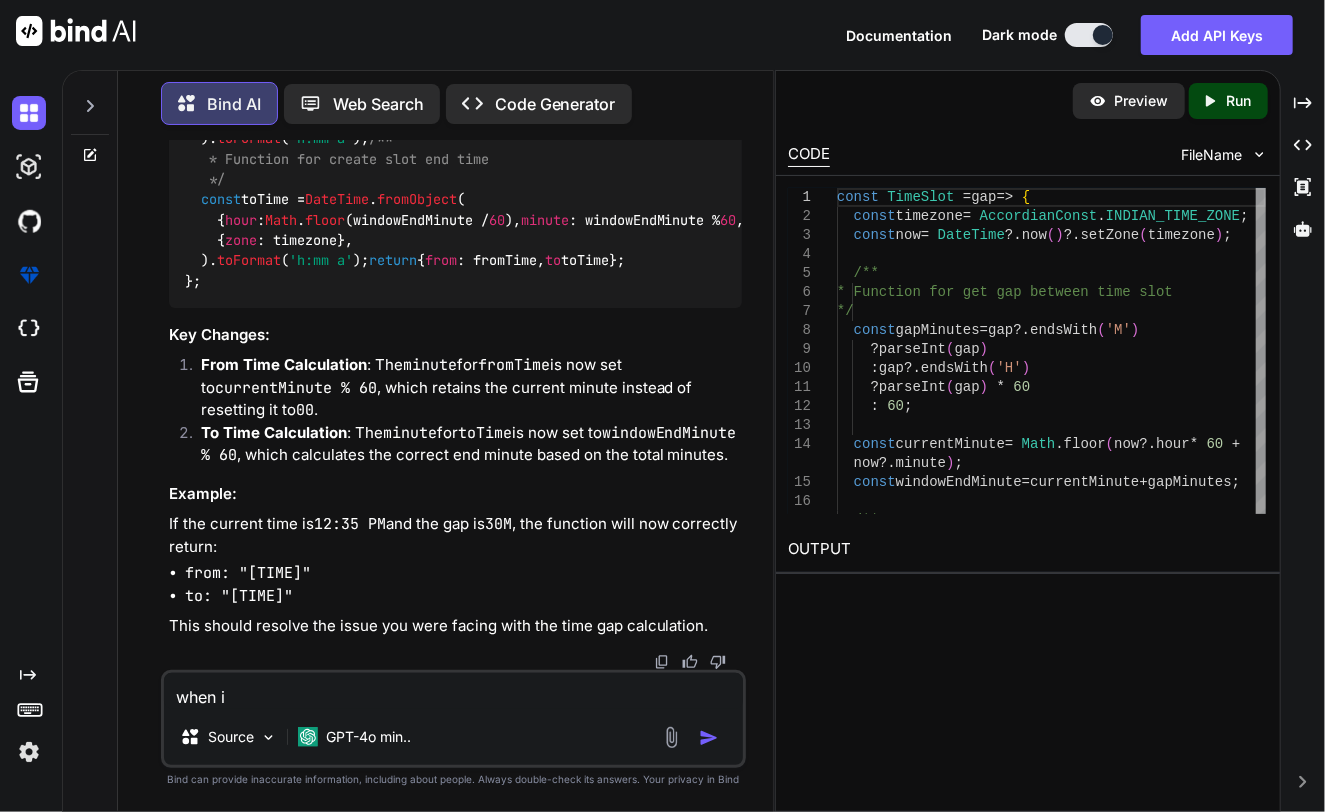 type on "when i" 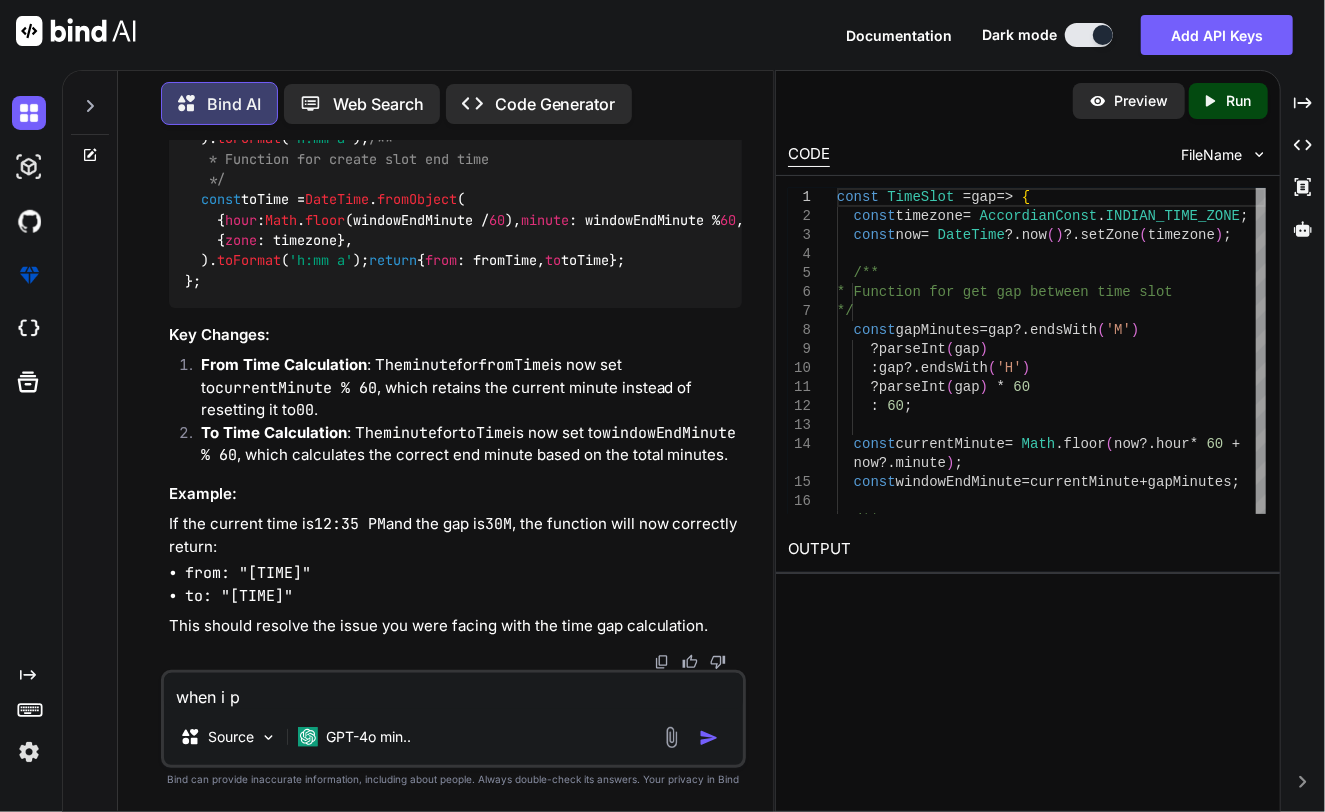 type on "when i pa" 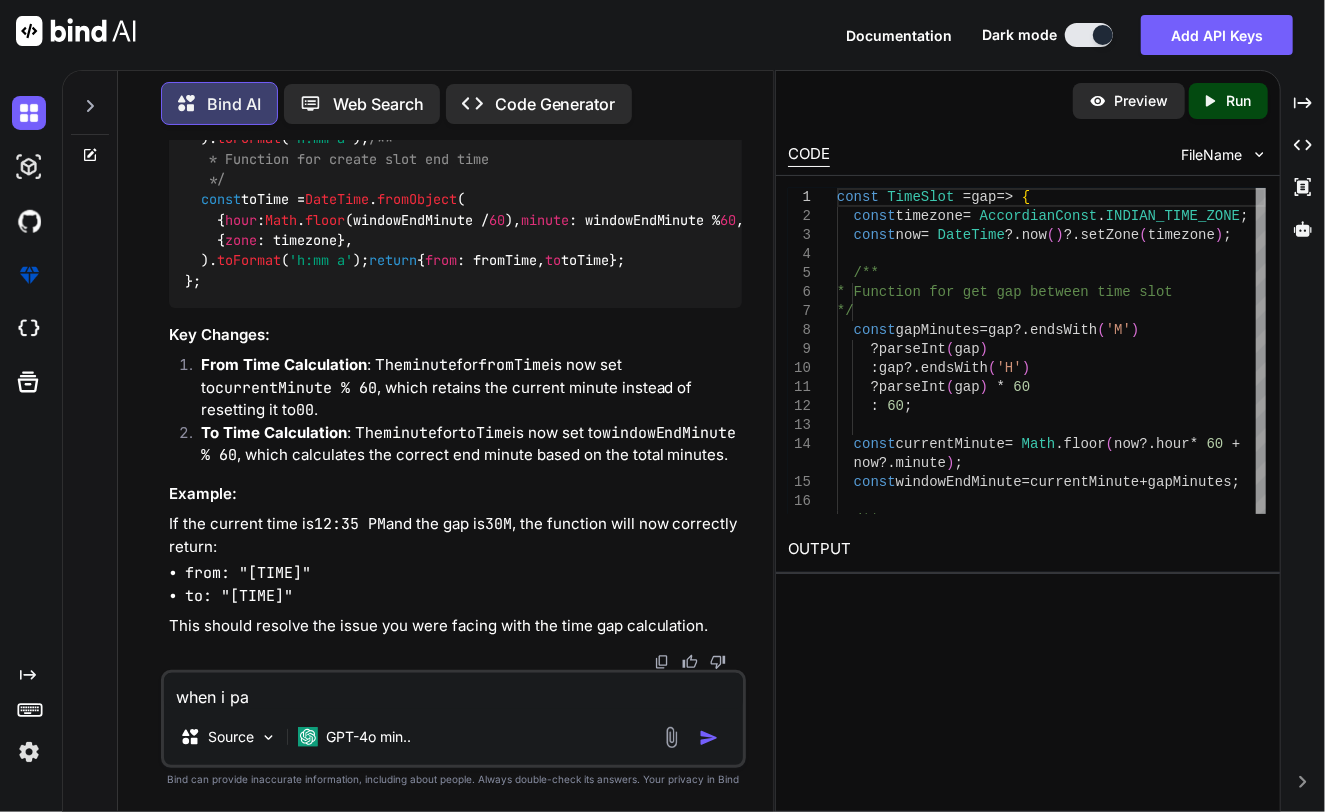 type on "when i paa" 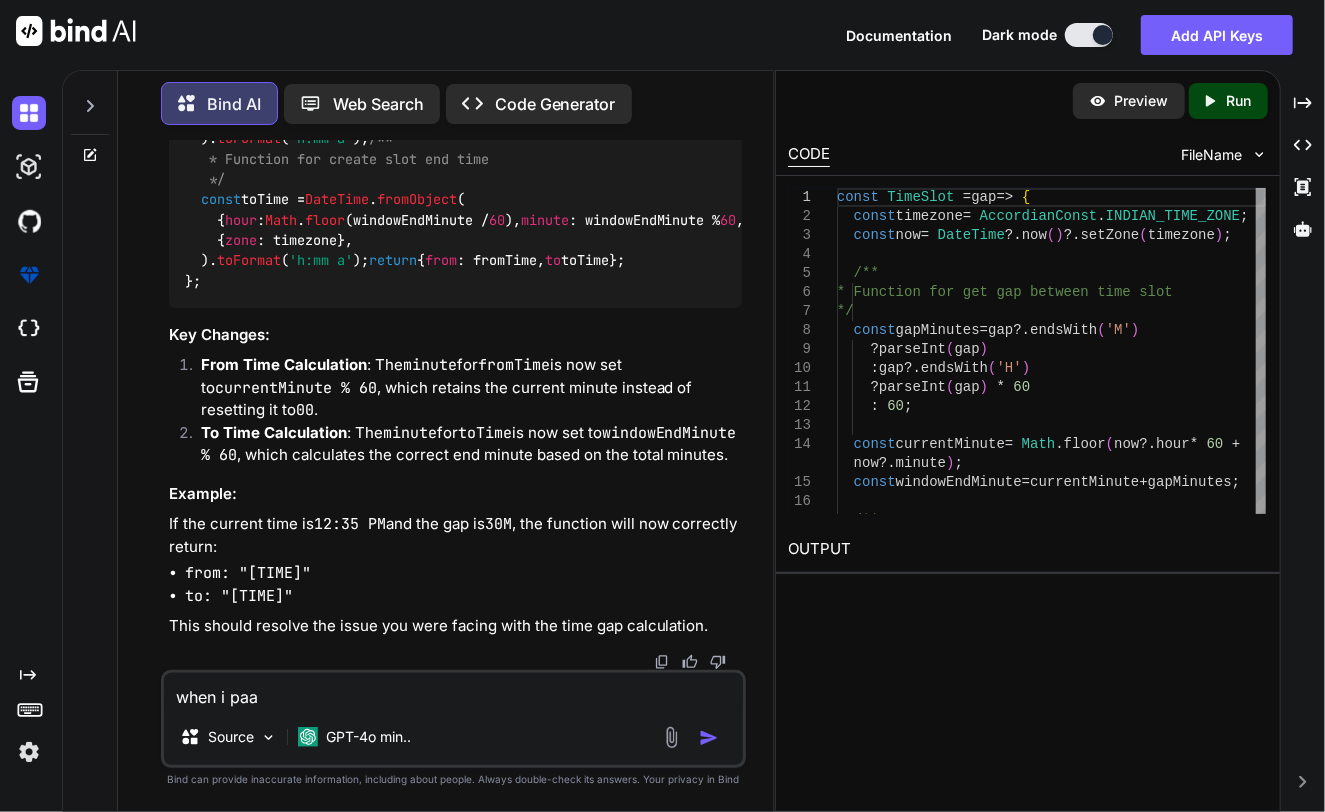 type on "when i pa" 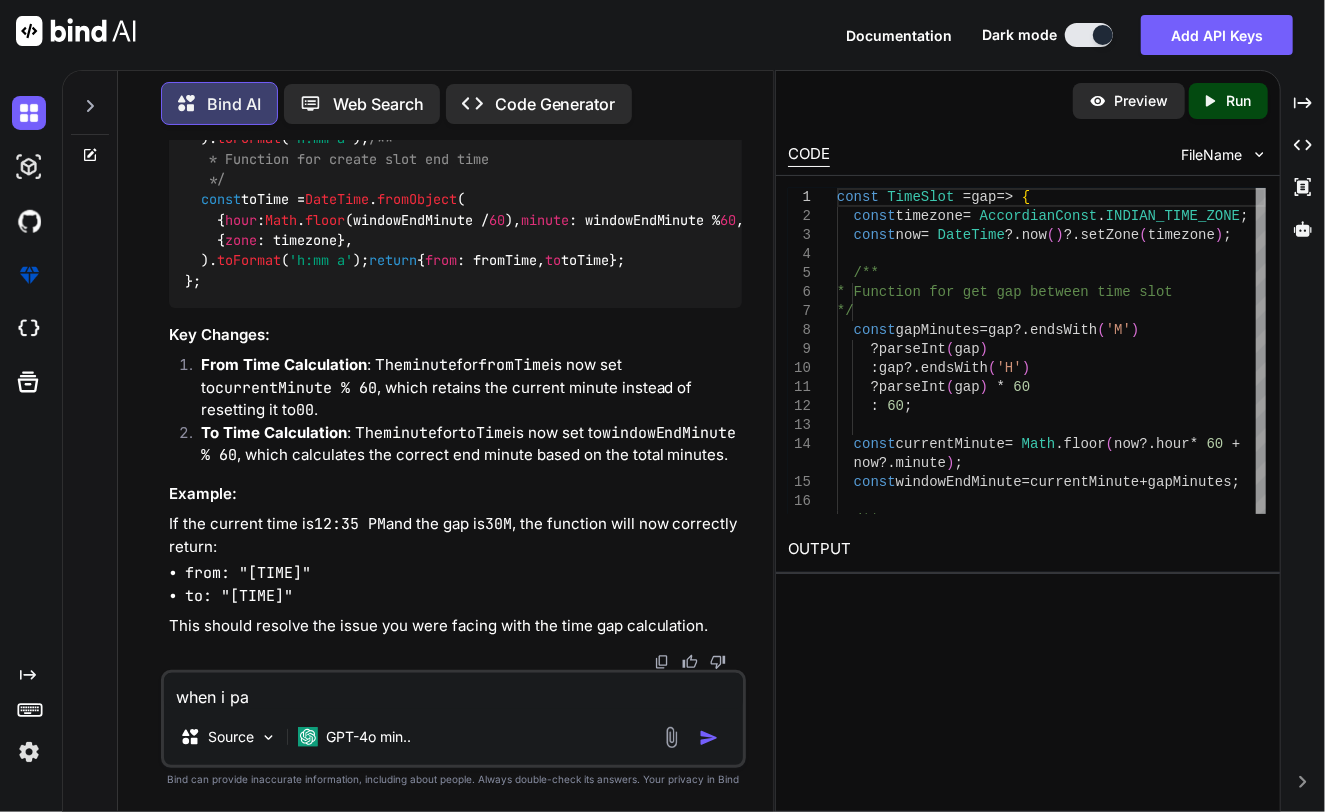 type on "when i pas" 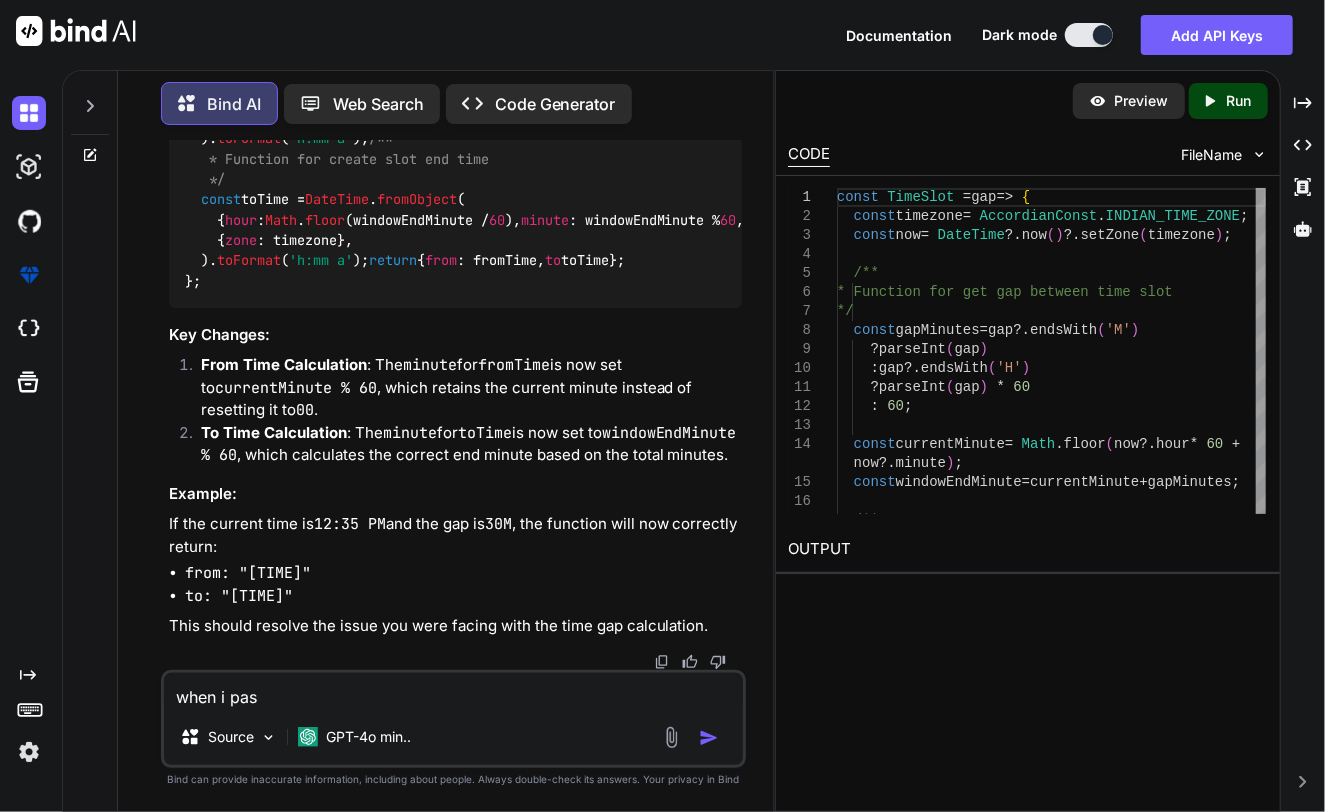 type on "when i pass" 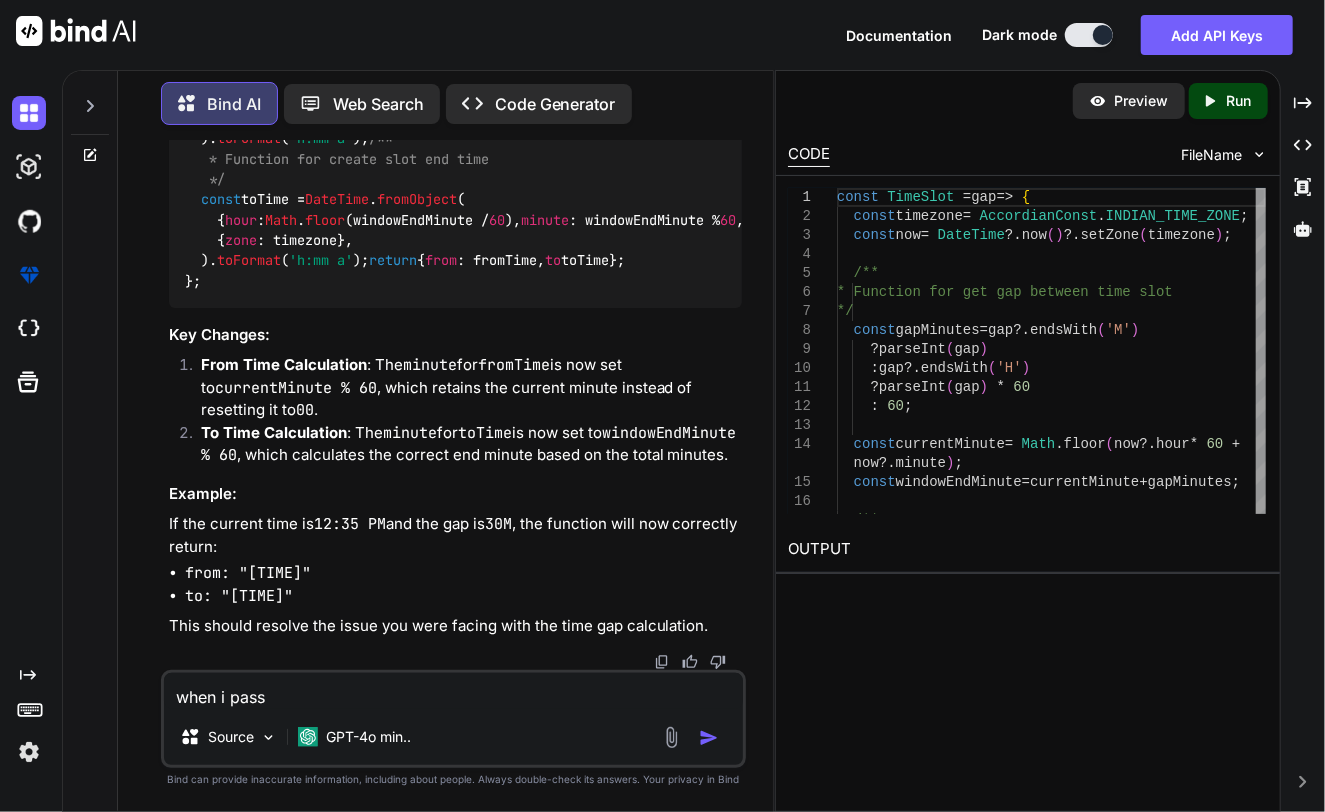 type on "when i pass" 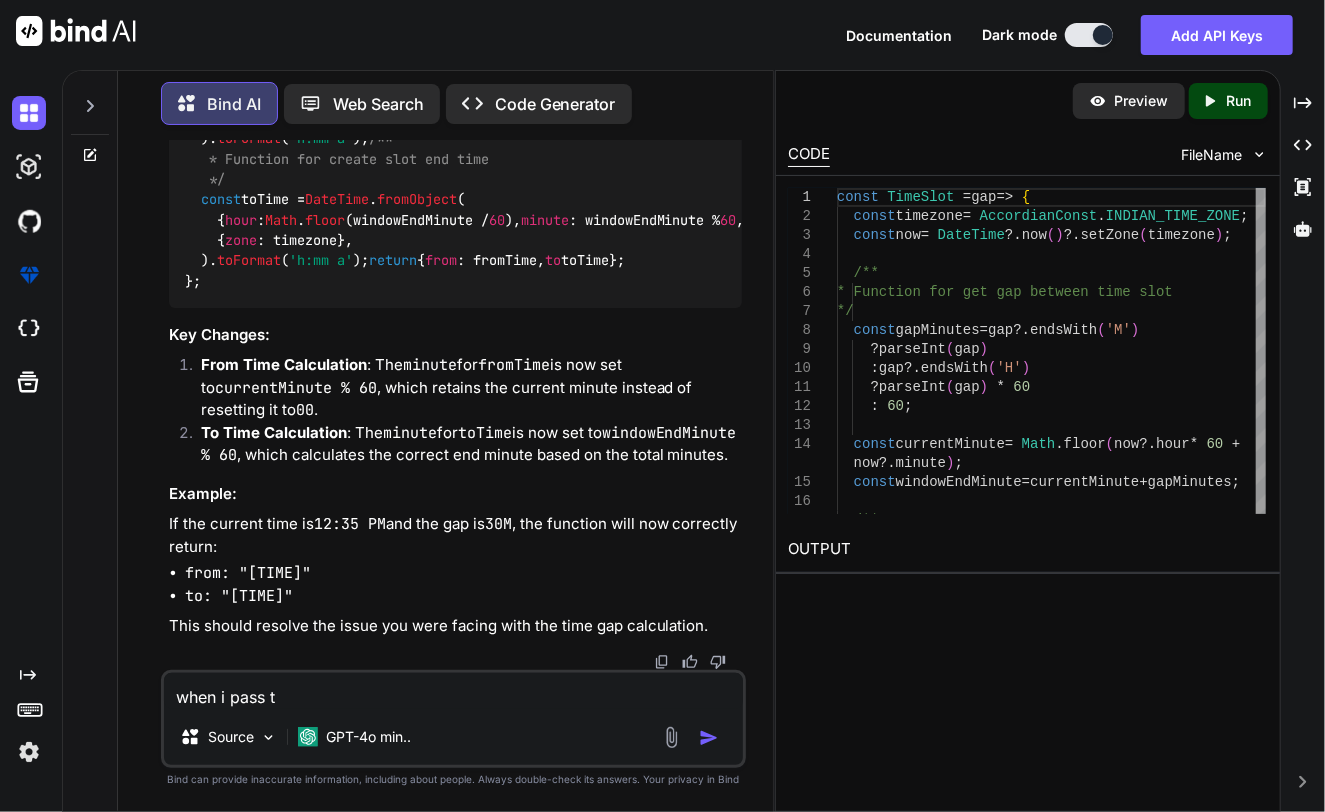 type on "when i pass th" 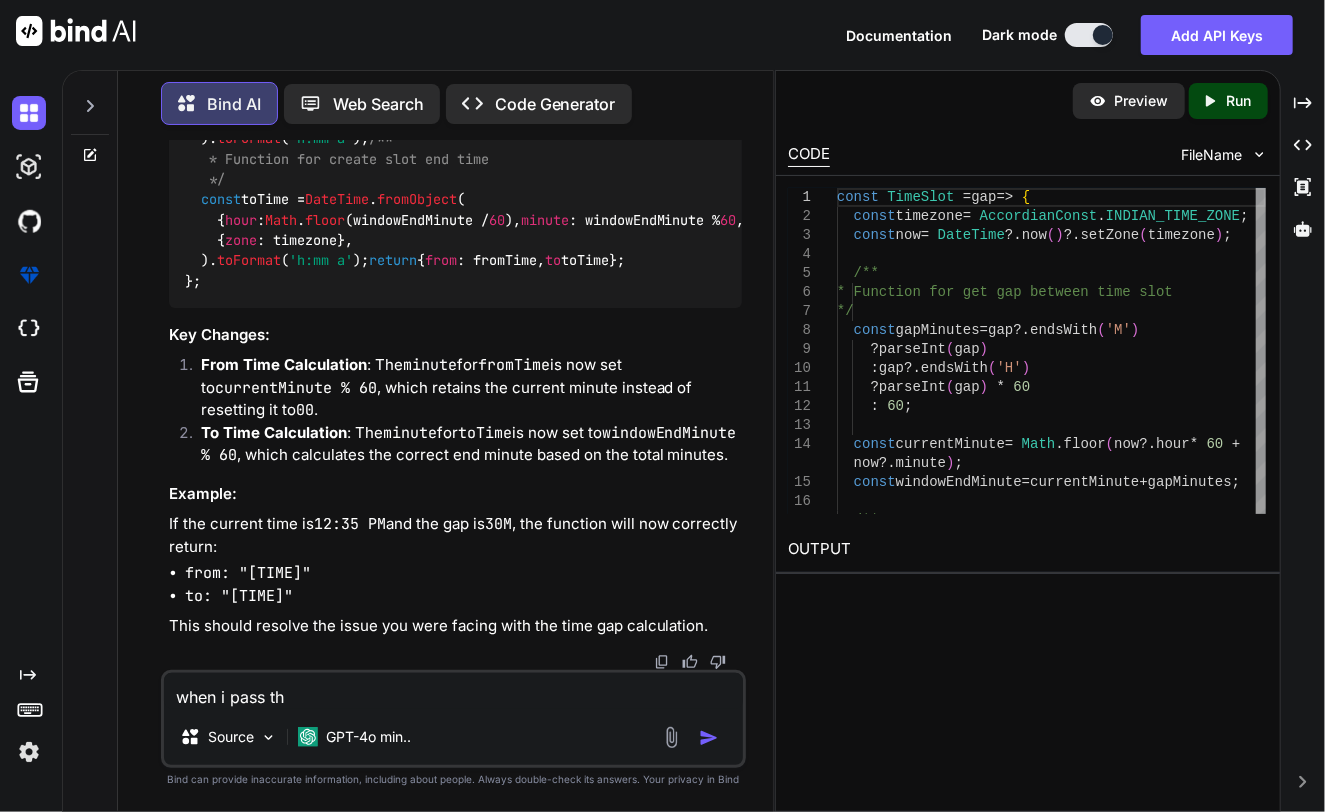 type on "when i pass the" 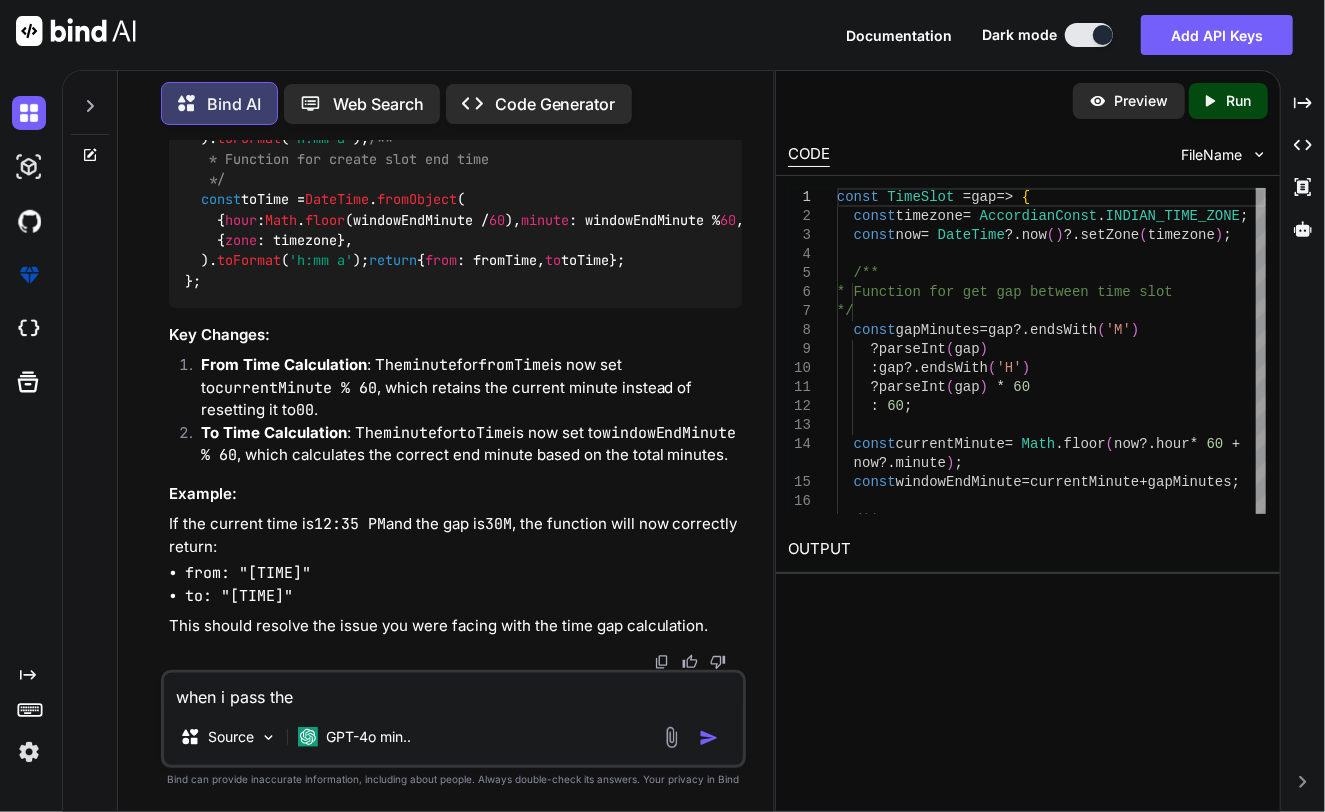 type on "when i pass the" 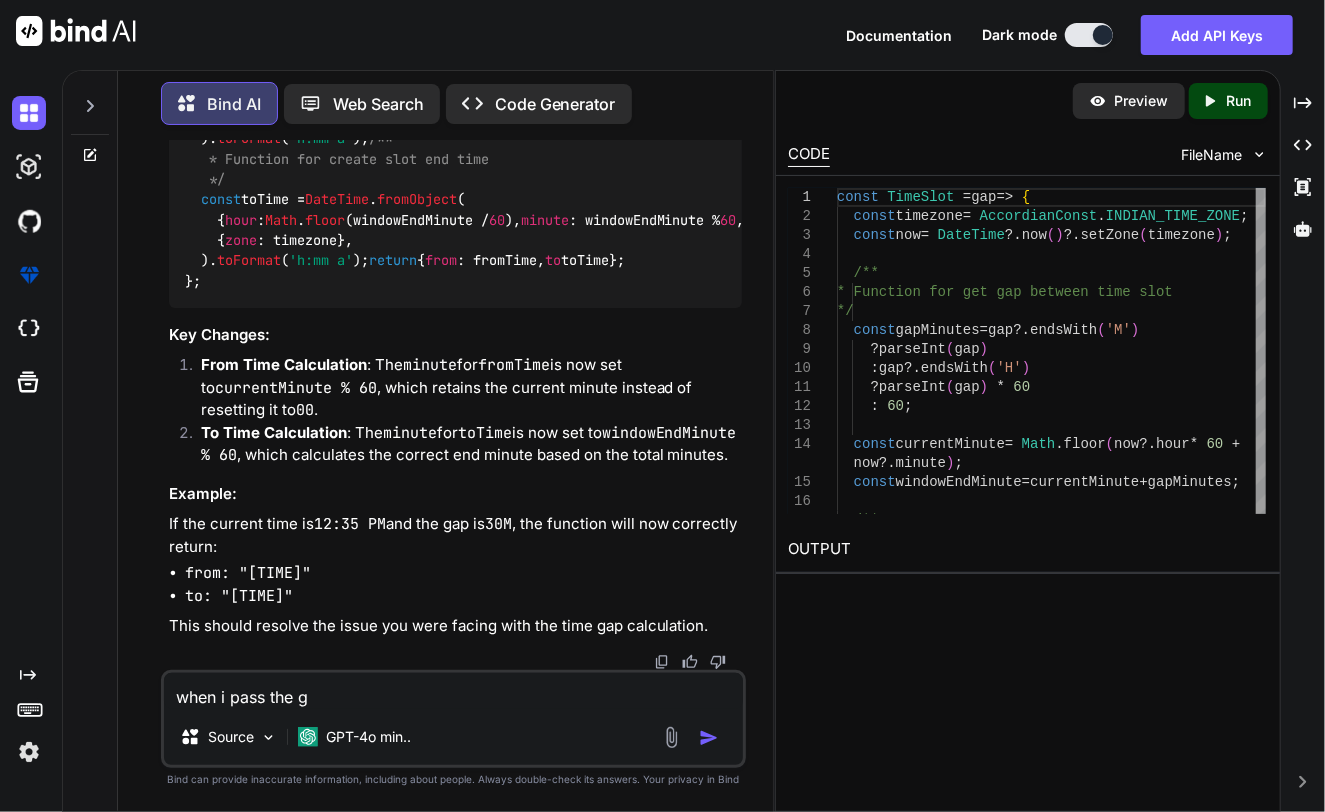 type on "when i pass the ga" 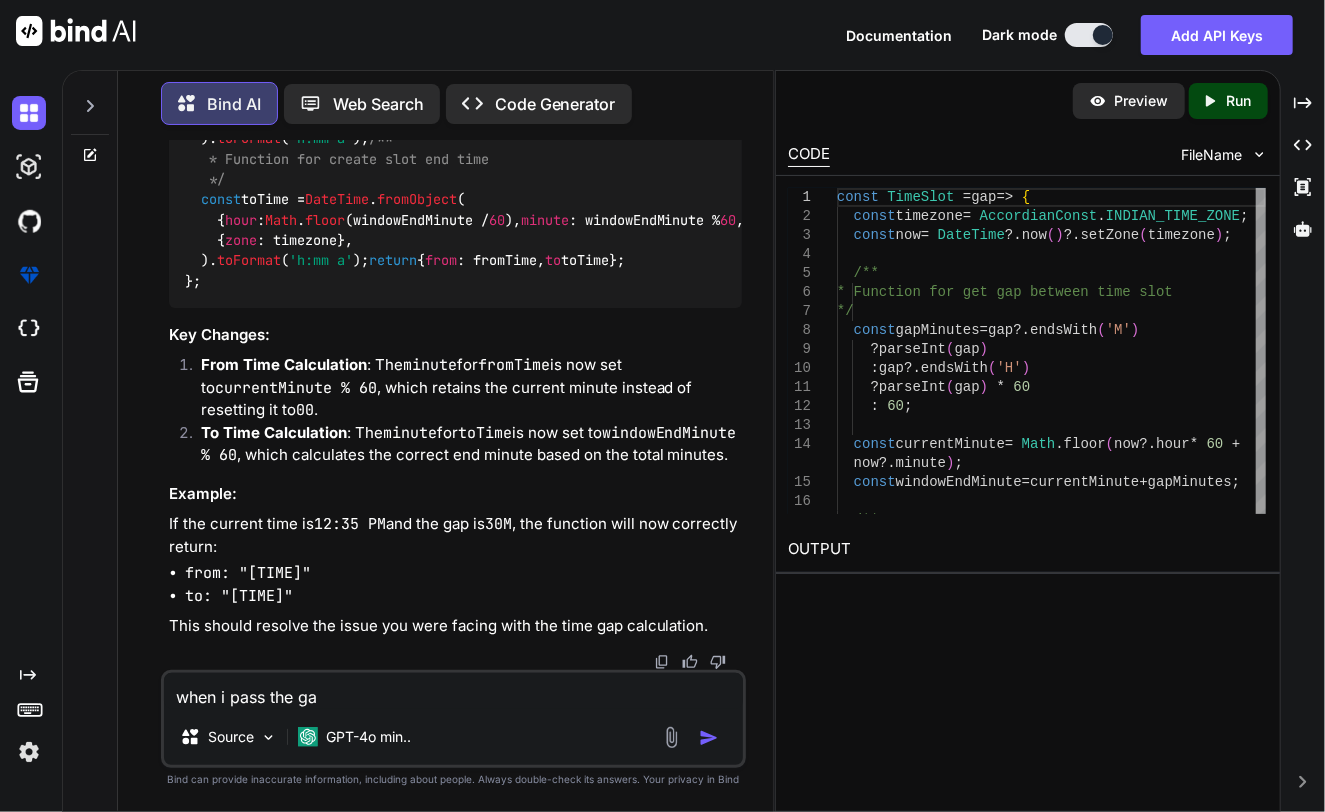 type on "when i pass the gap" 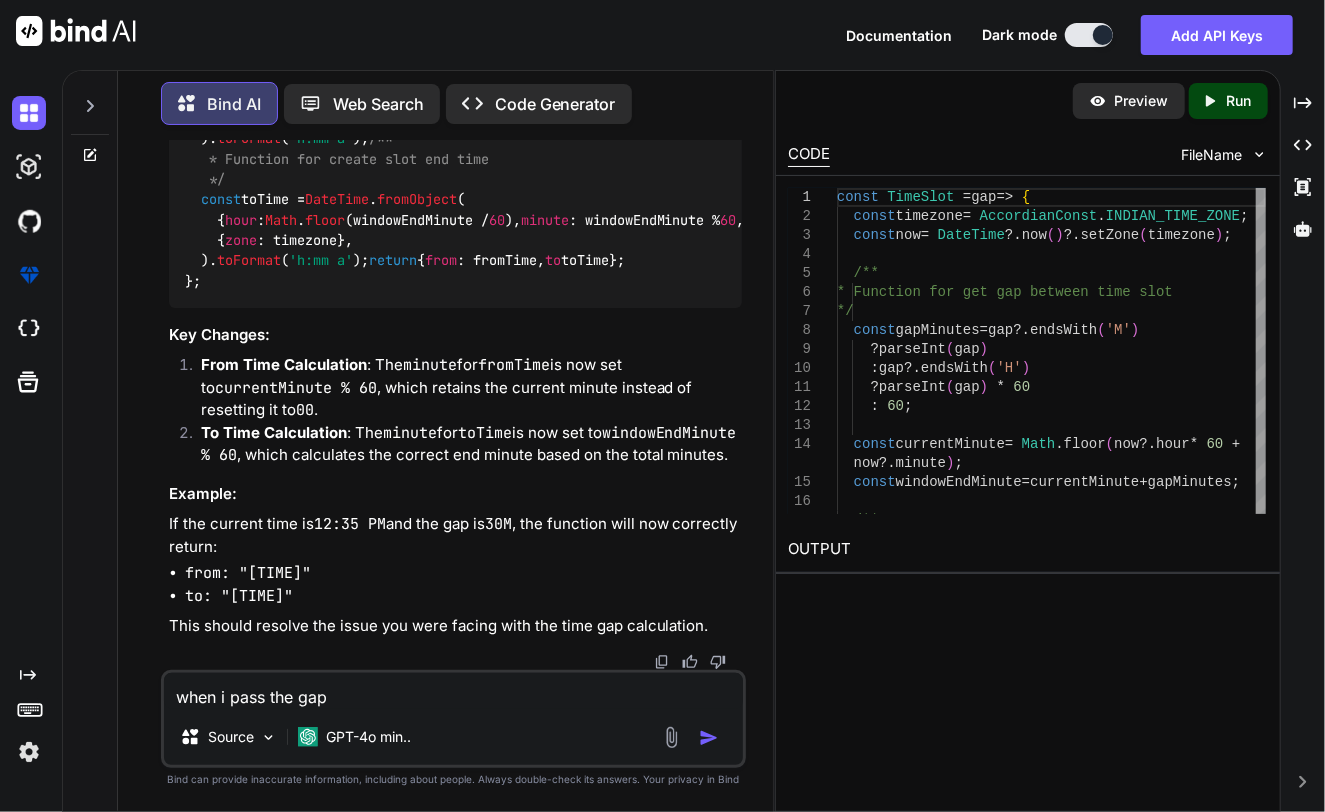 type on "when i pass the gap" 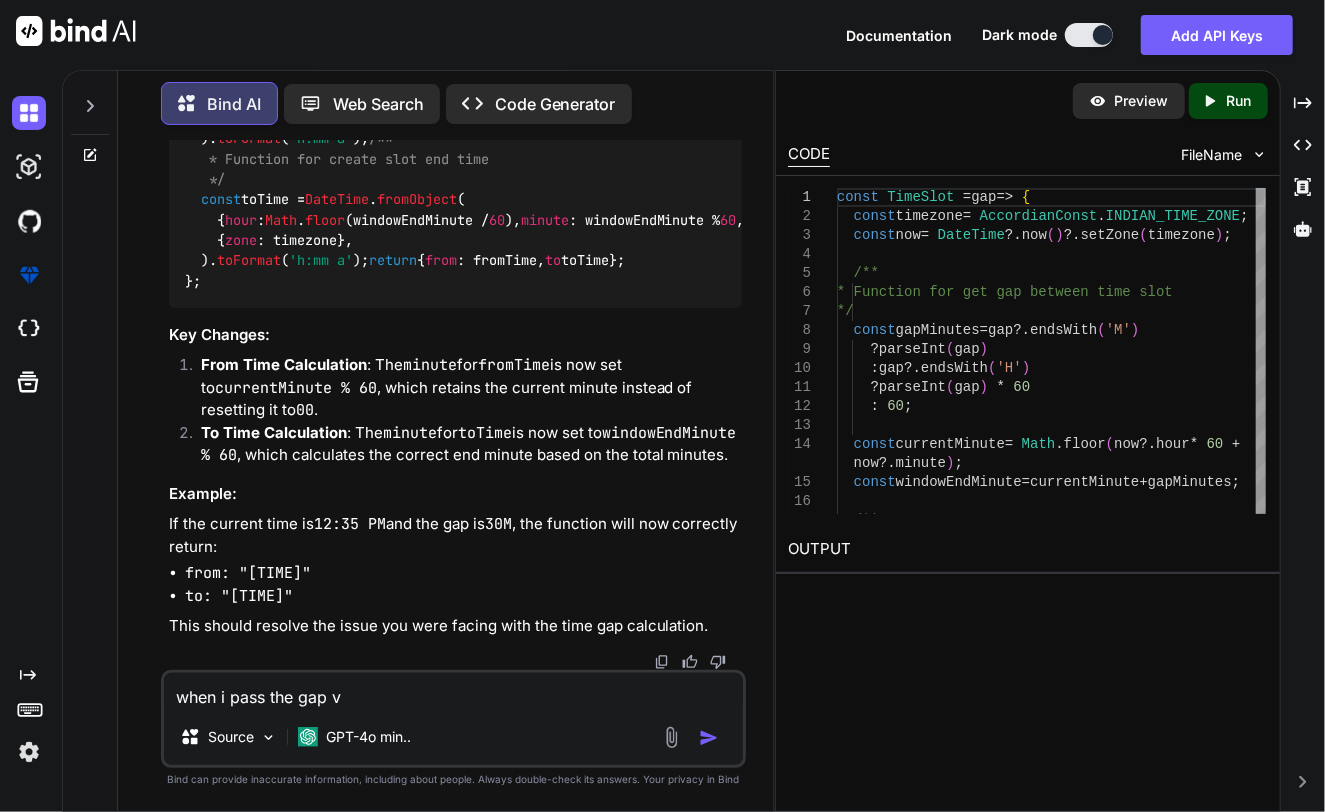 type on "when i pass the gap va" 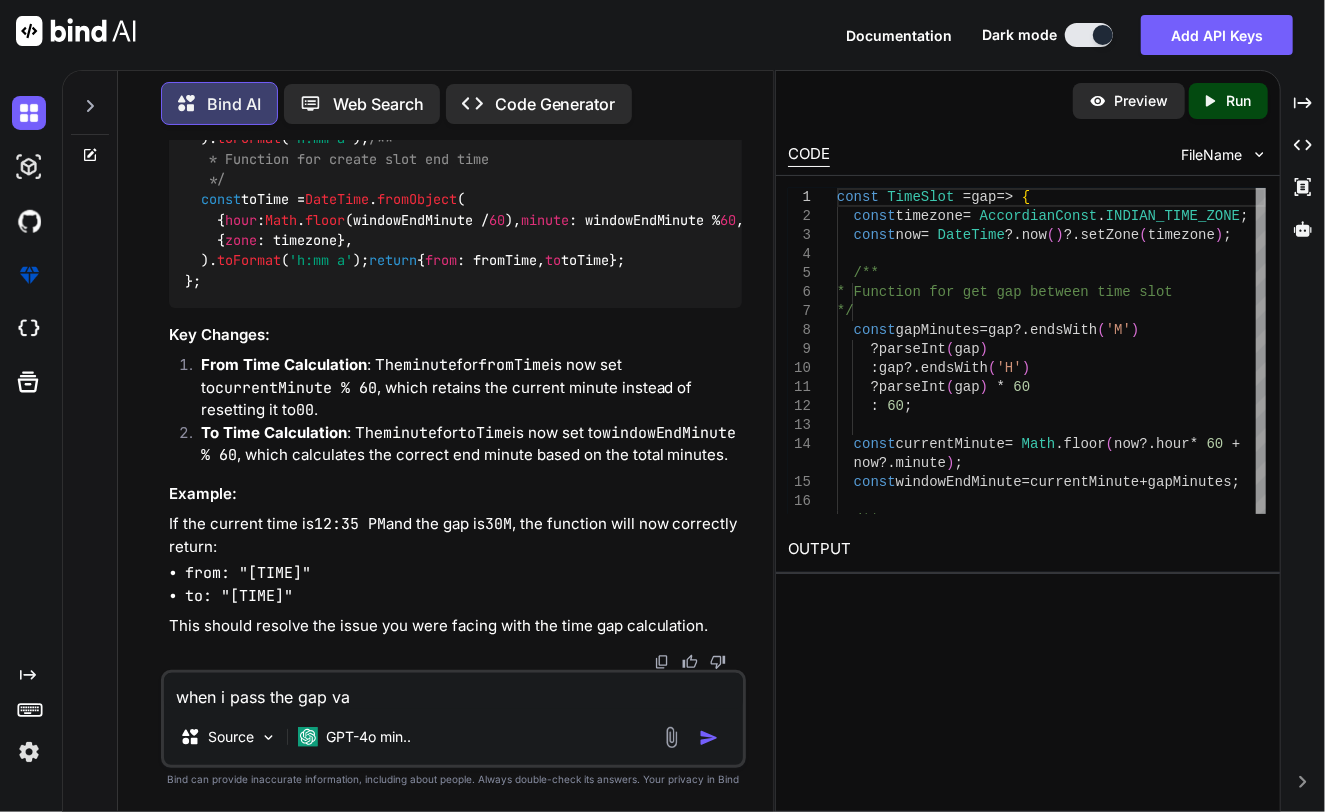 type on "when i pass the gap val" 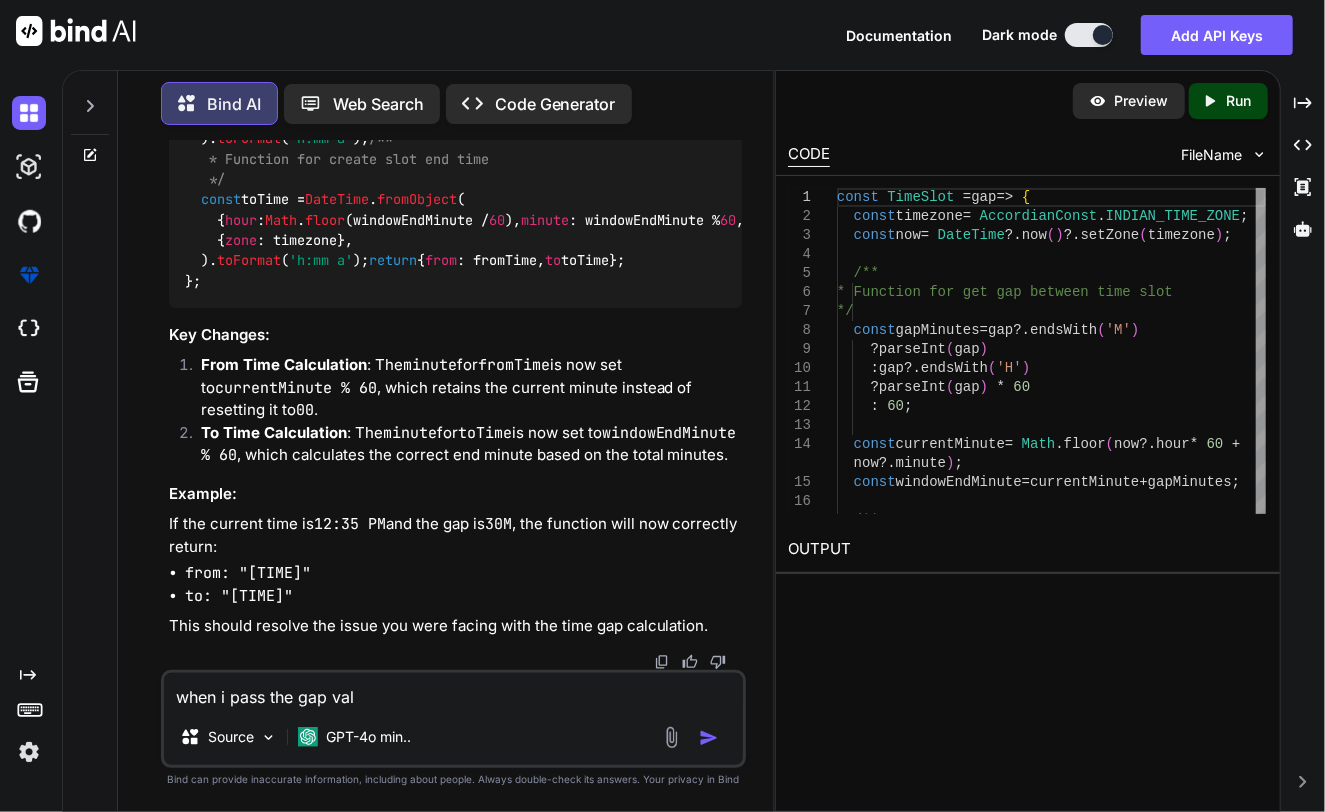 type on "when i pass the gap valu" 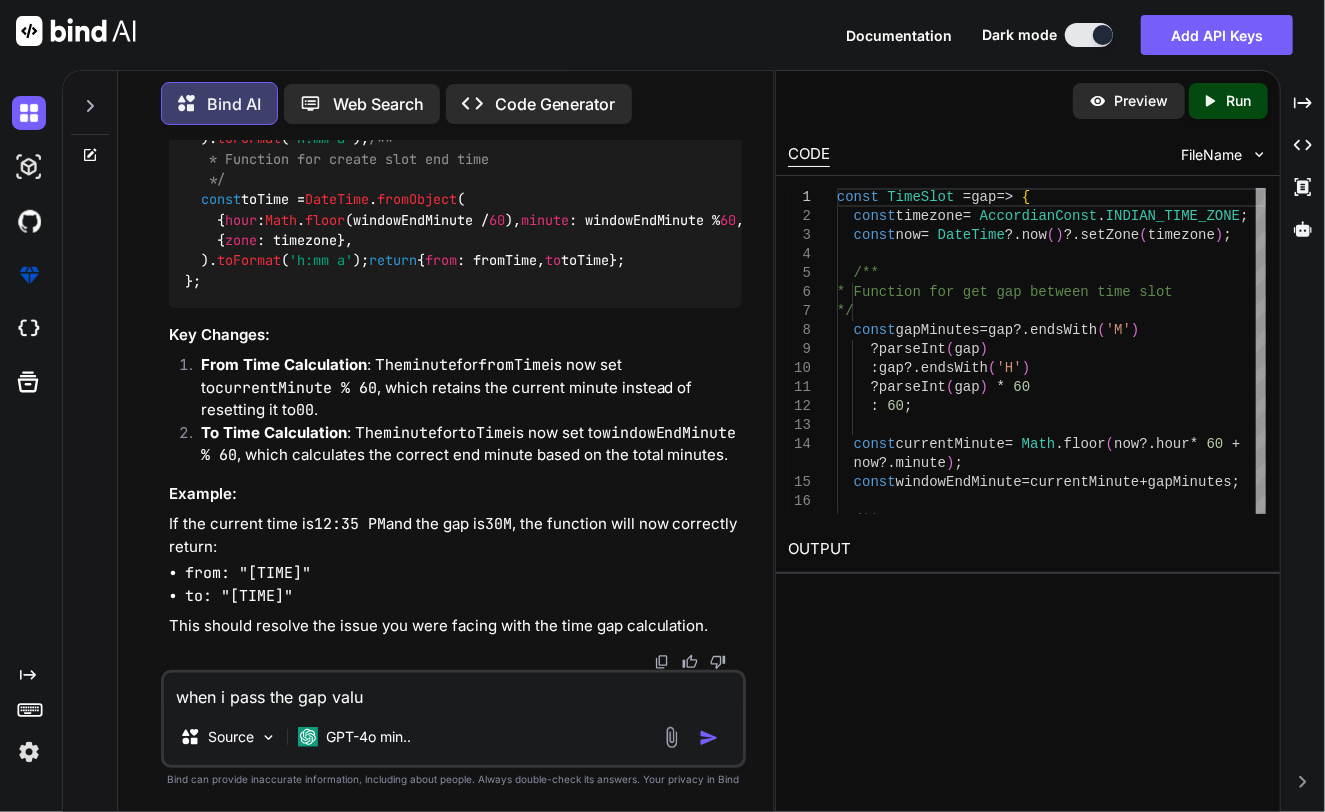 type on "when i pass the gap value" 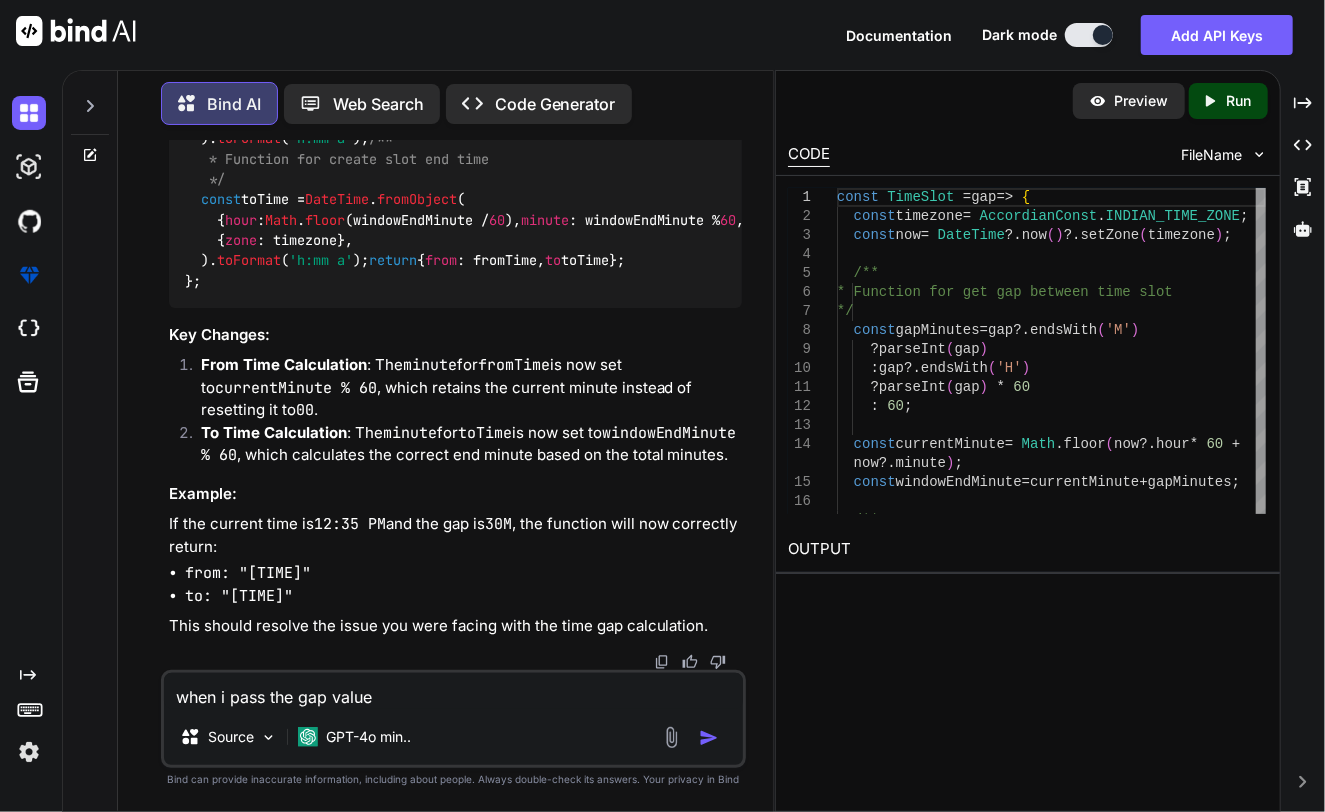 type on "when i pass the gap value" 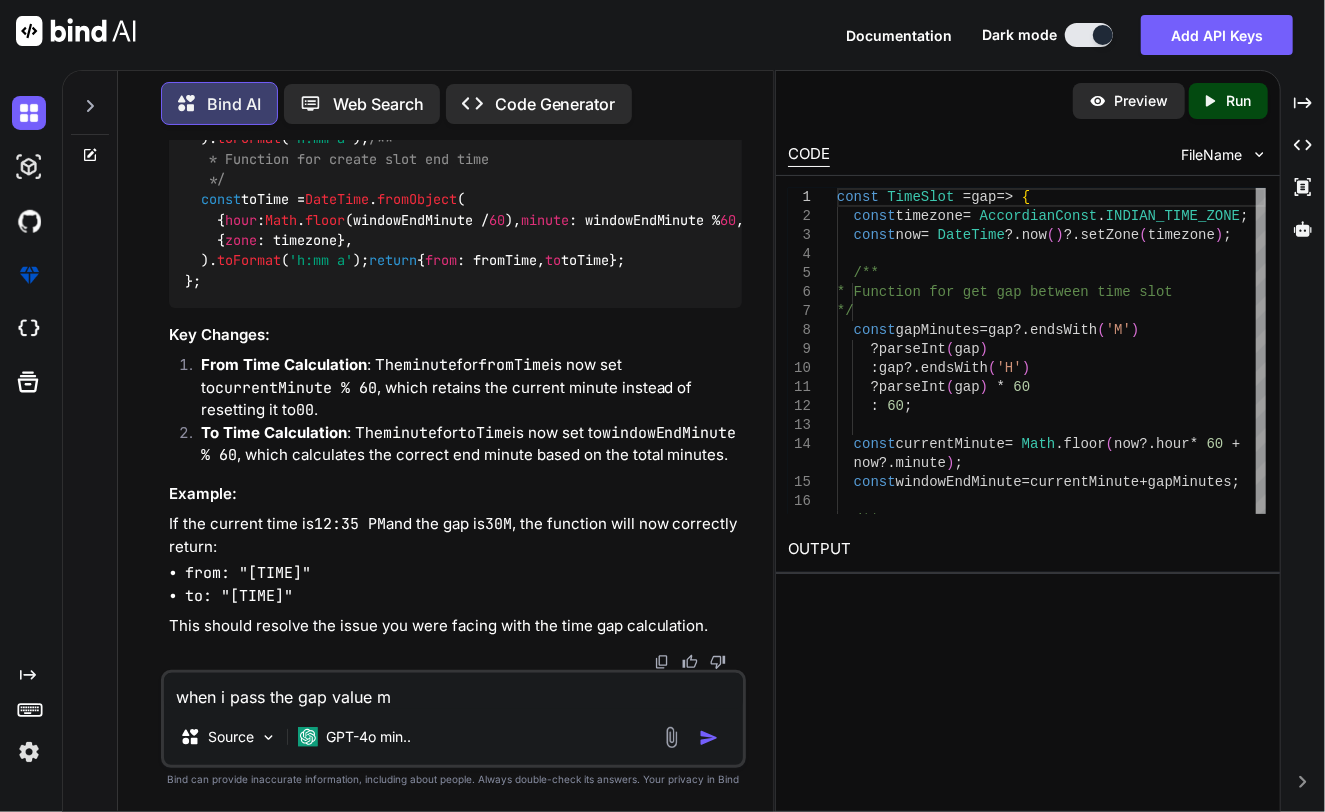 type on "when i pass the gap value mo" 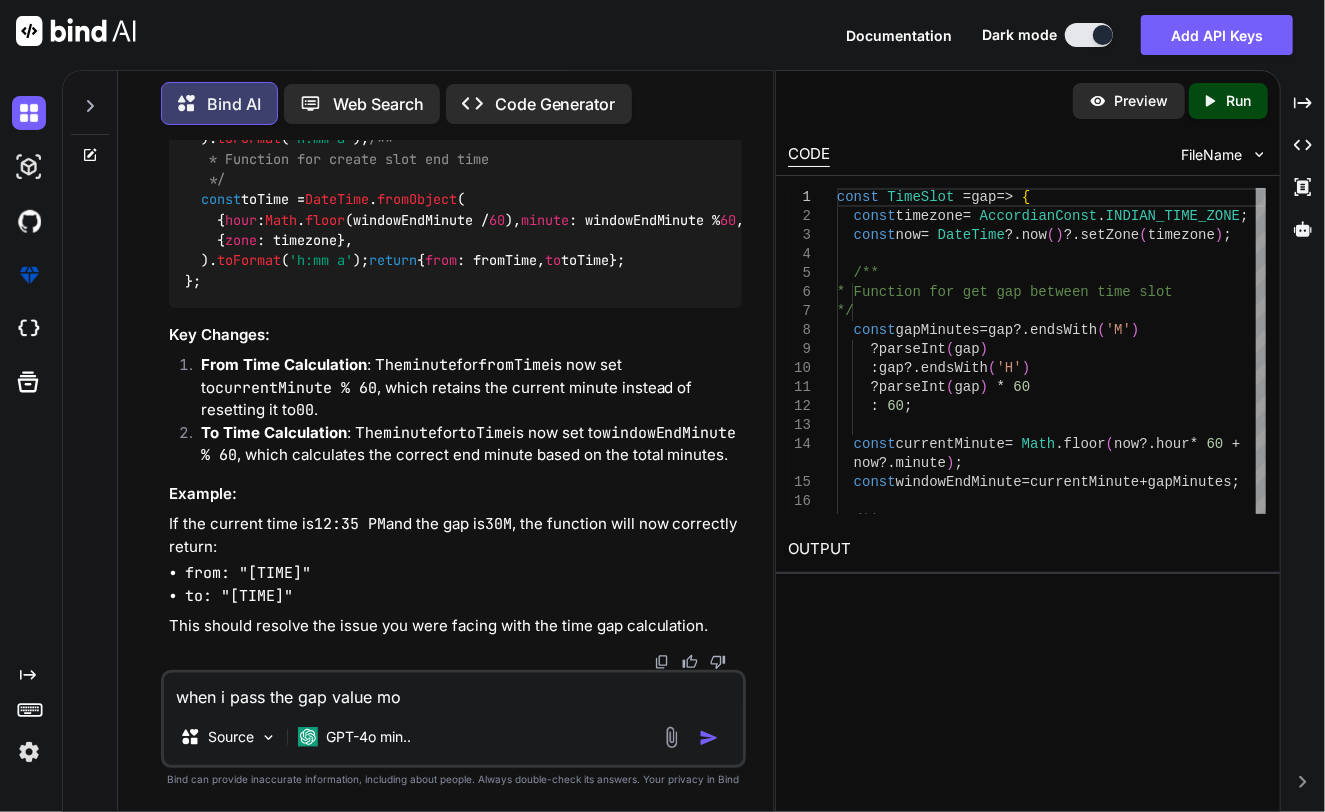 type on "x" 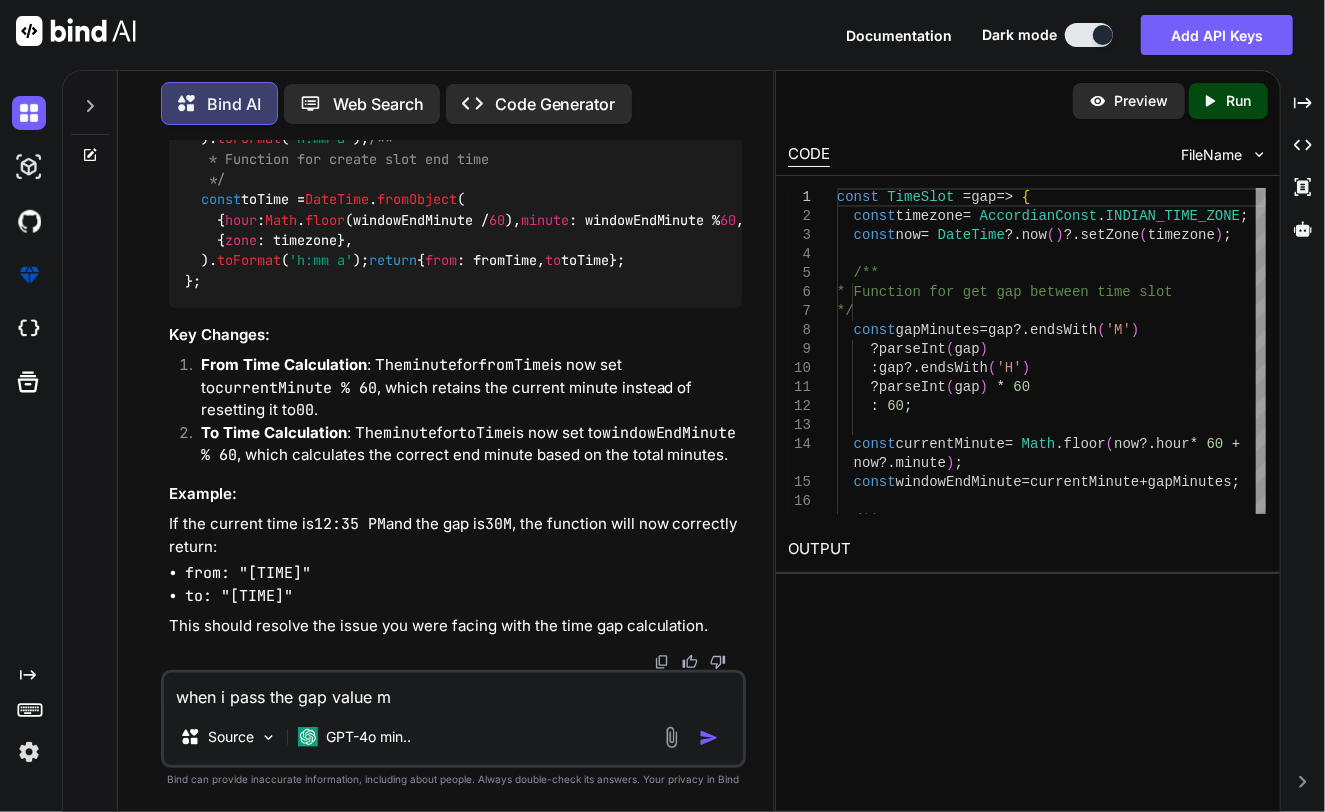 type on "when i pass the gap value" 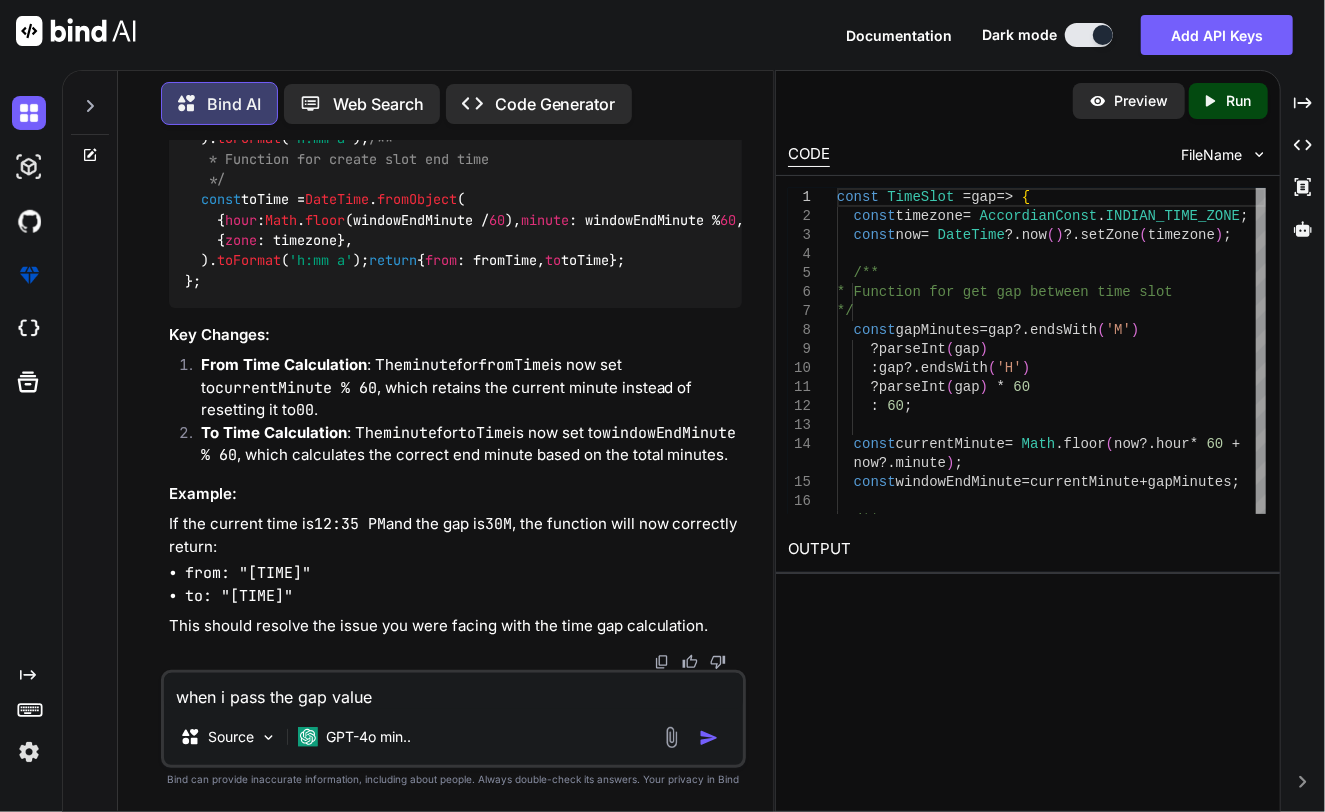 type on "when i pass the gap value m" 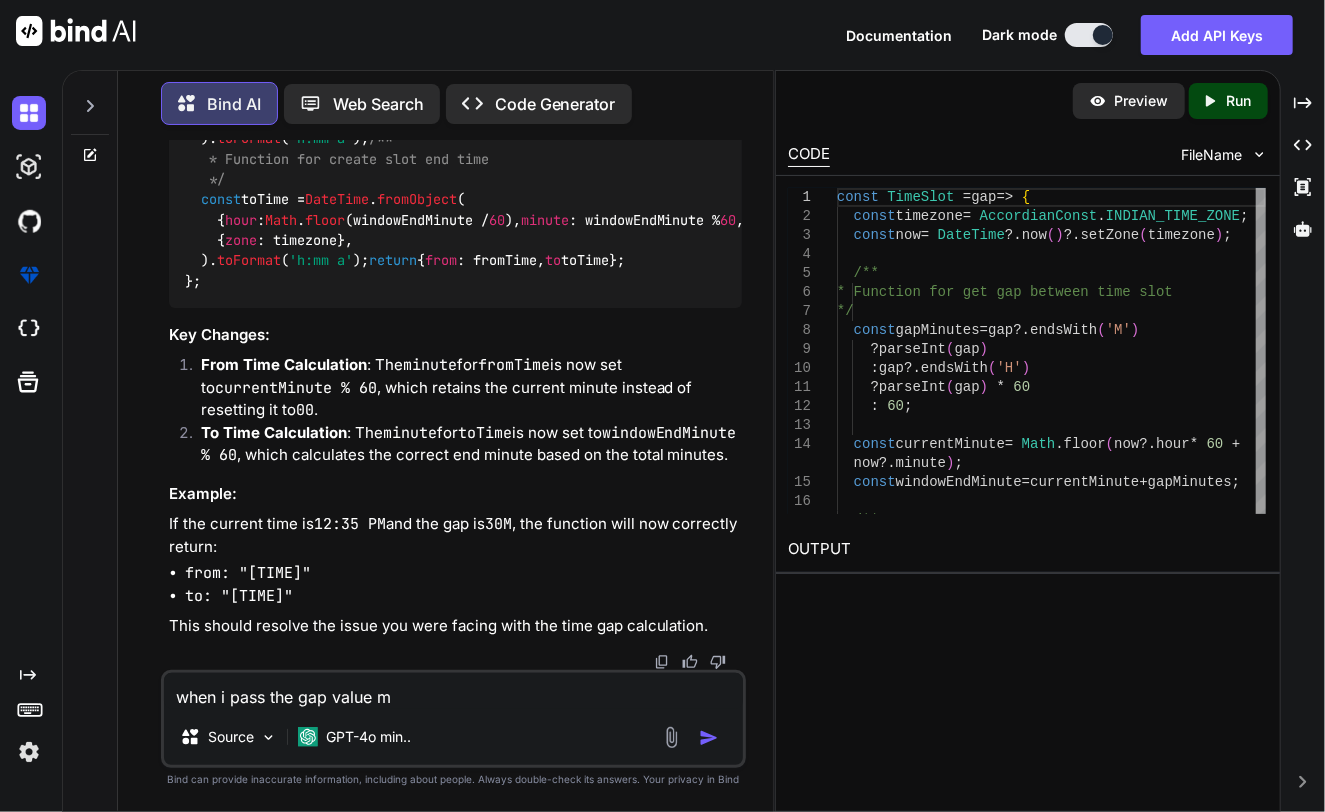 type on "when i pass the gap value mo" 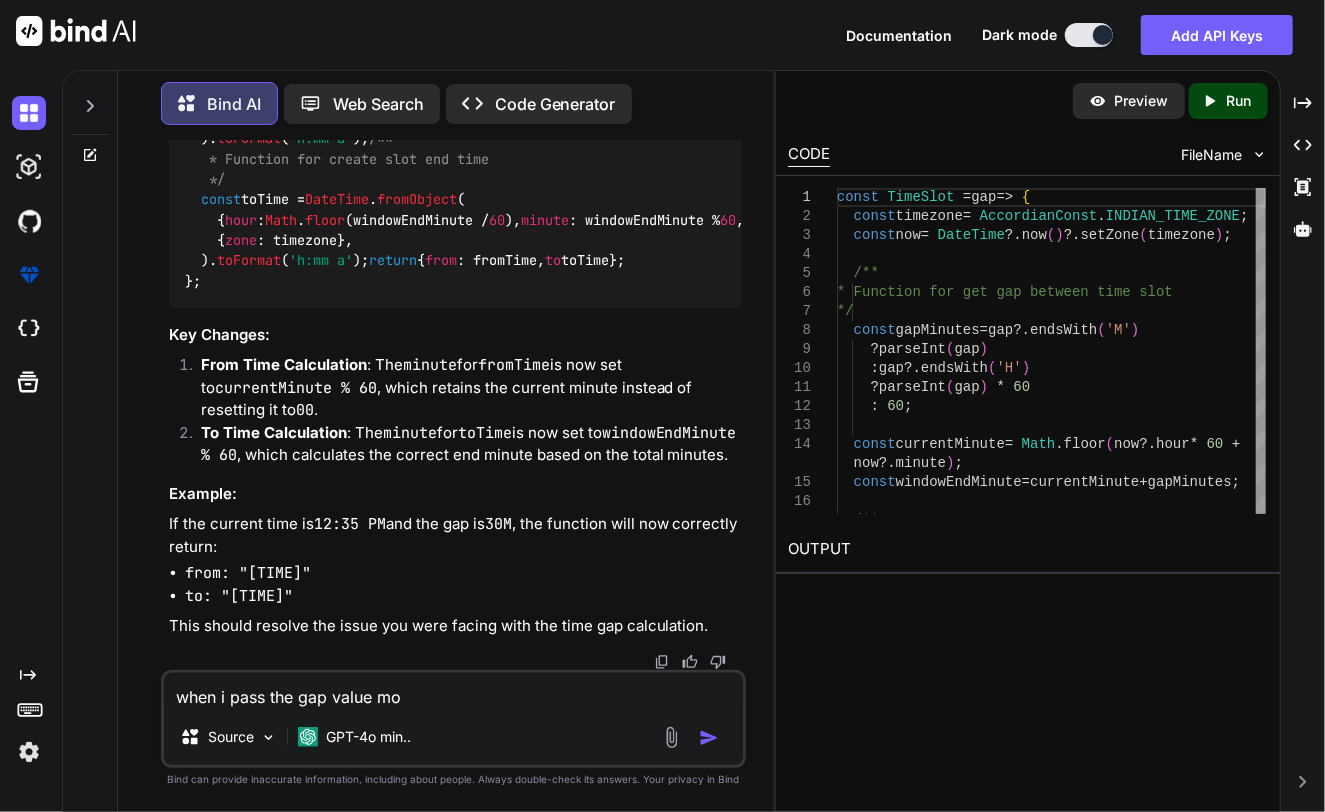 type on "when i pass the gap value mor" 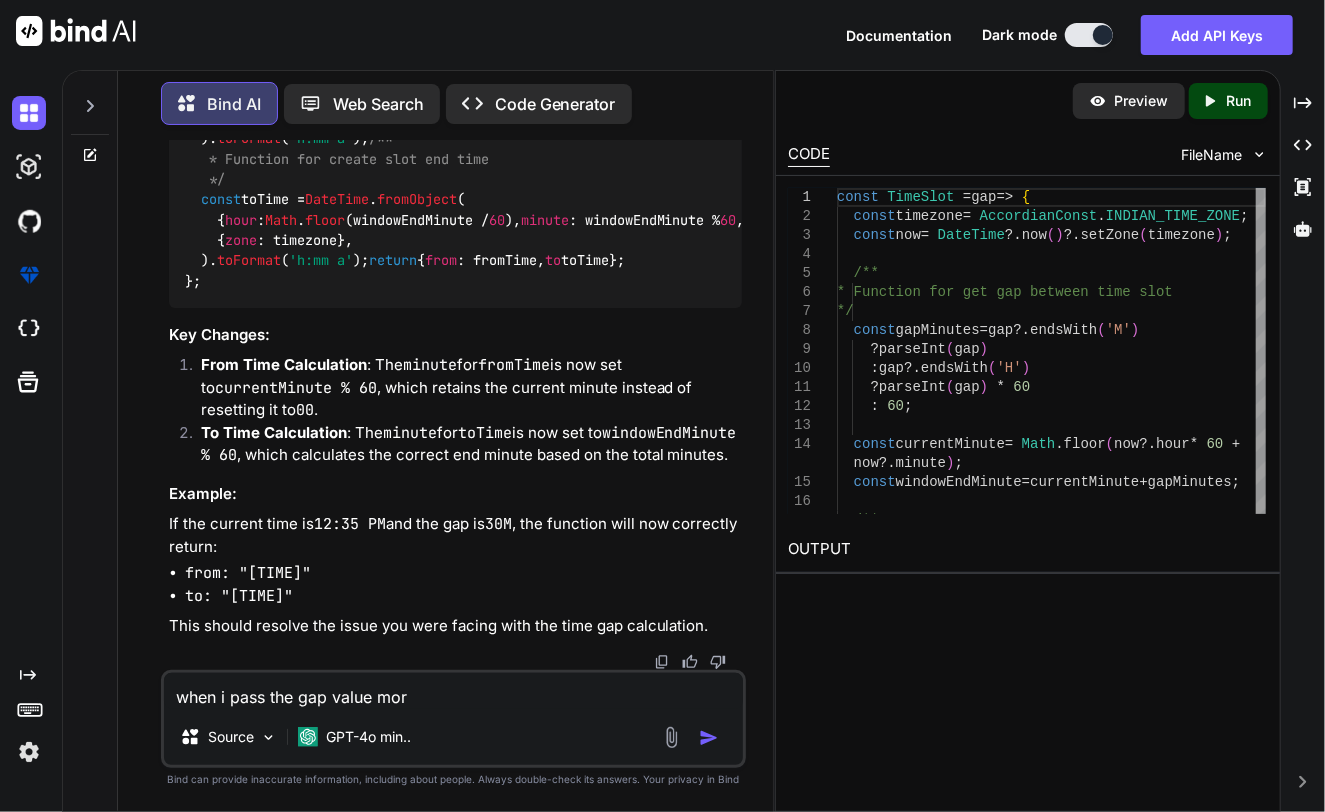 type on "when i pass the gap value more" 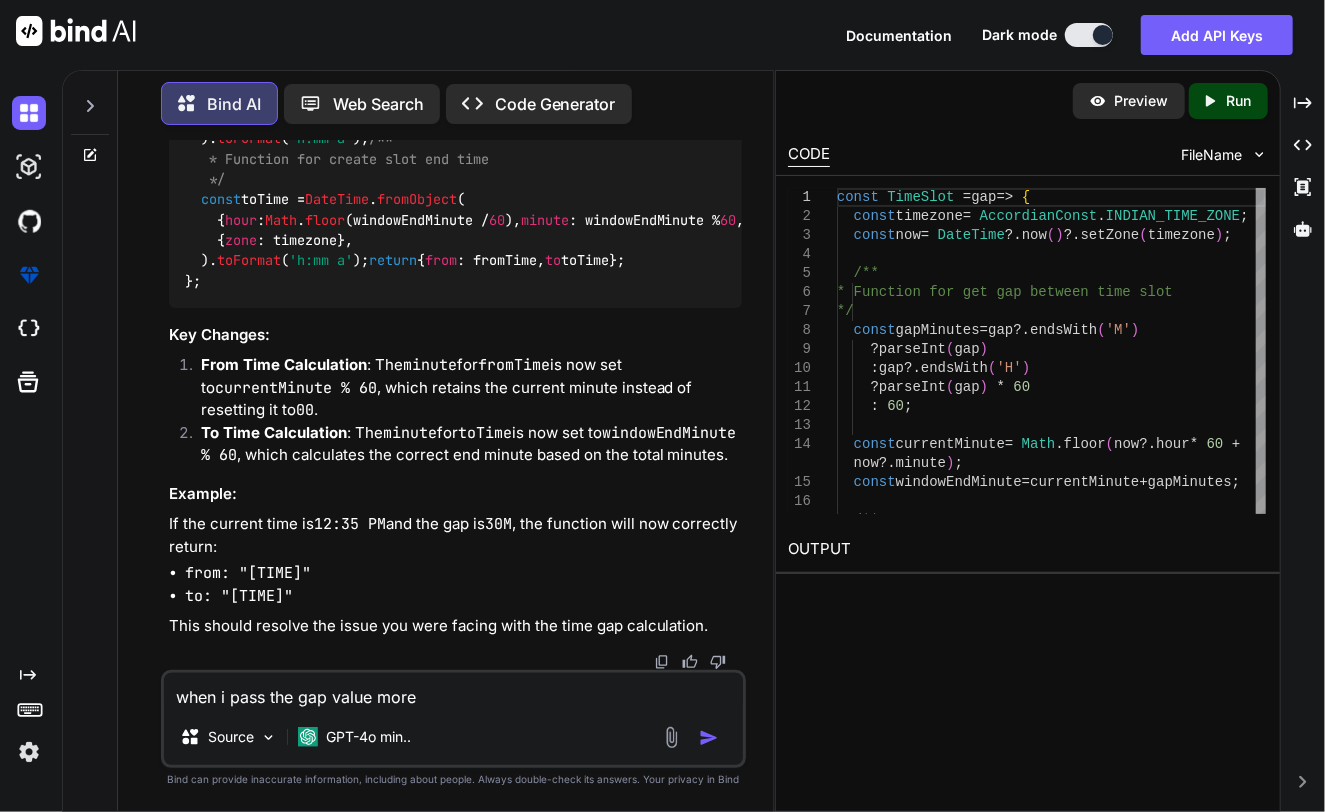 type on "when i pass the gap value more" 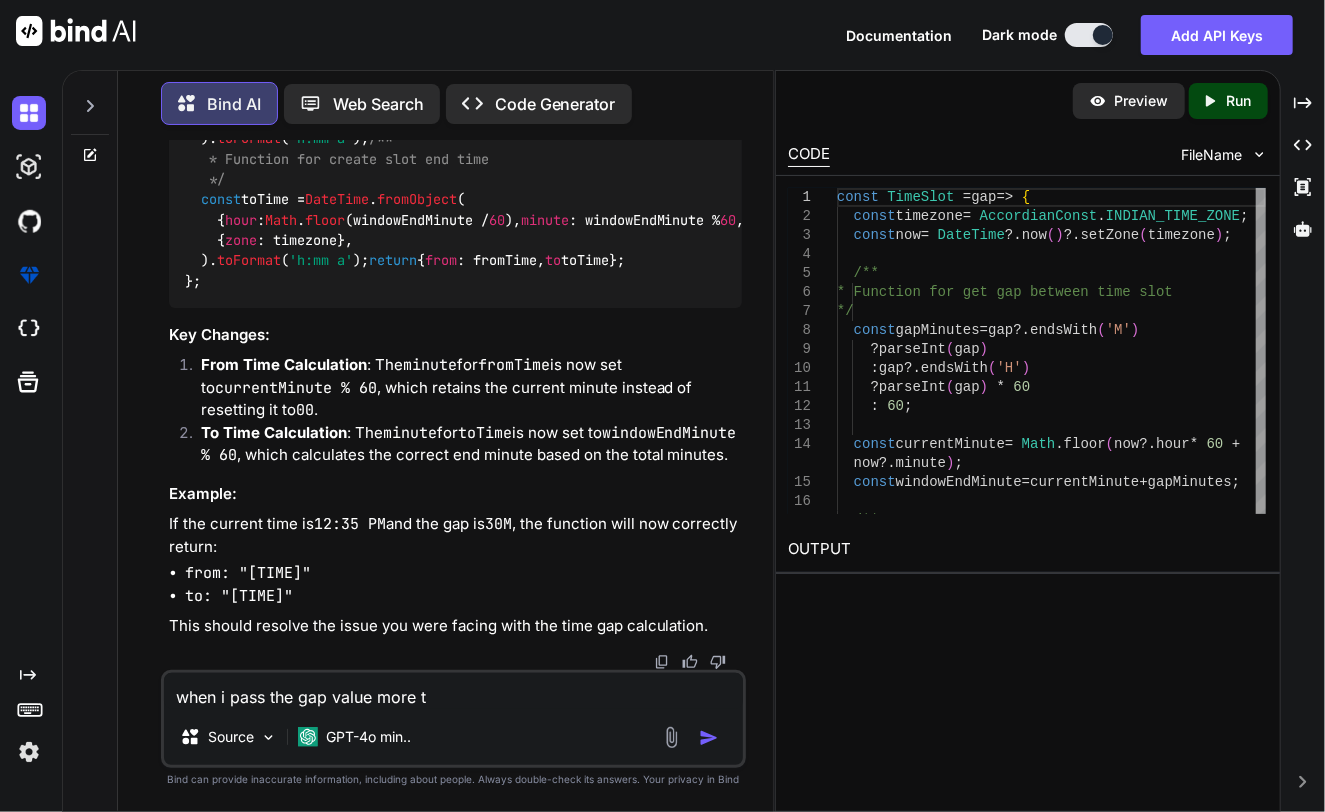type on "when i pass the gap value more ta" 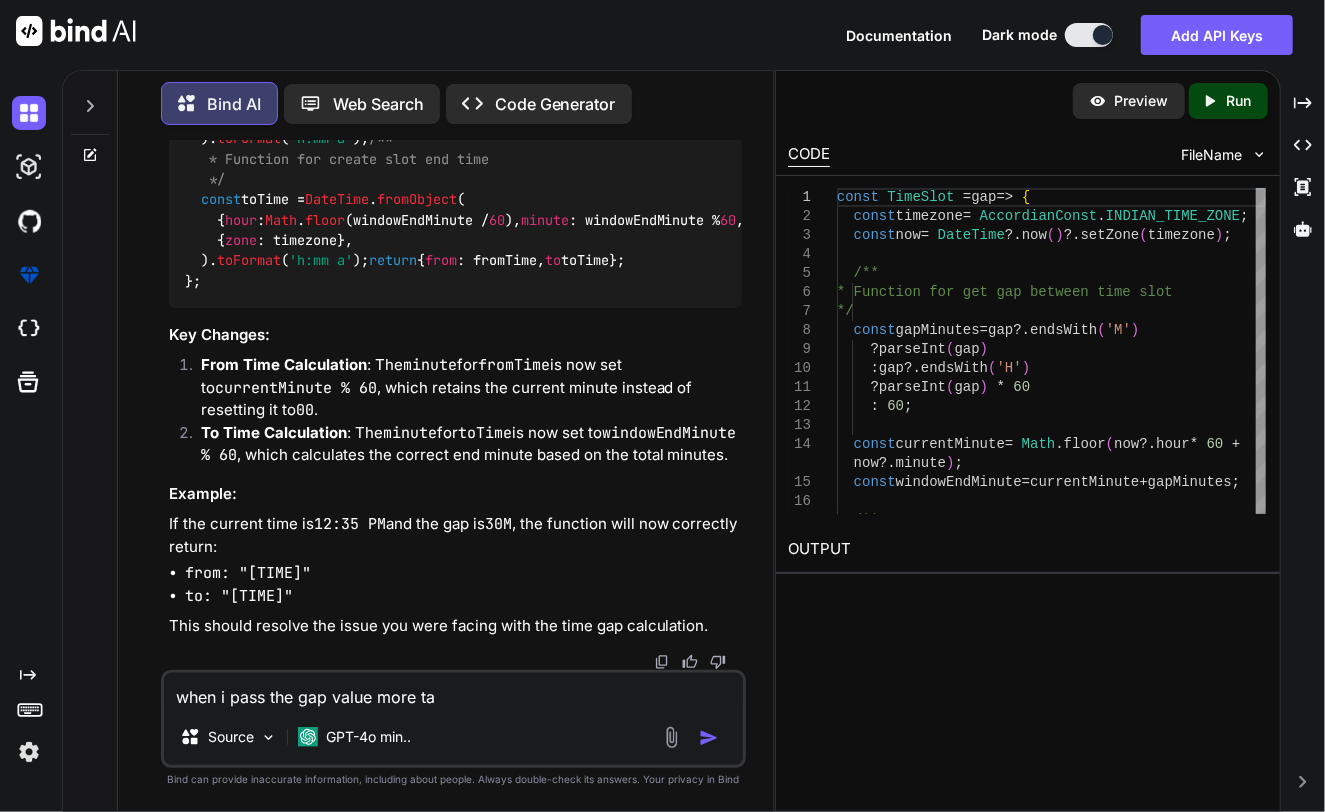type on "when i pass the gap value more t" 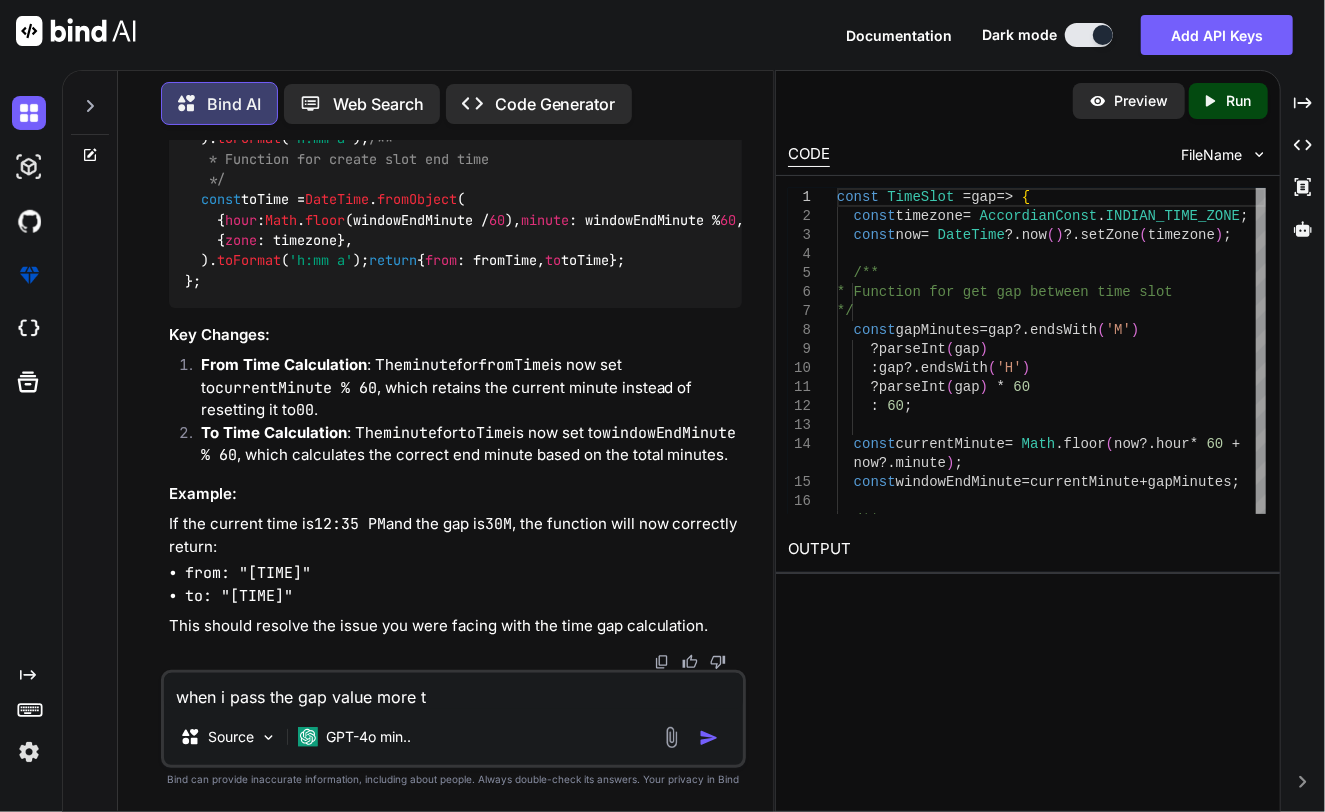 type on "when i pass the gap value more th" 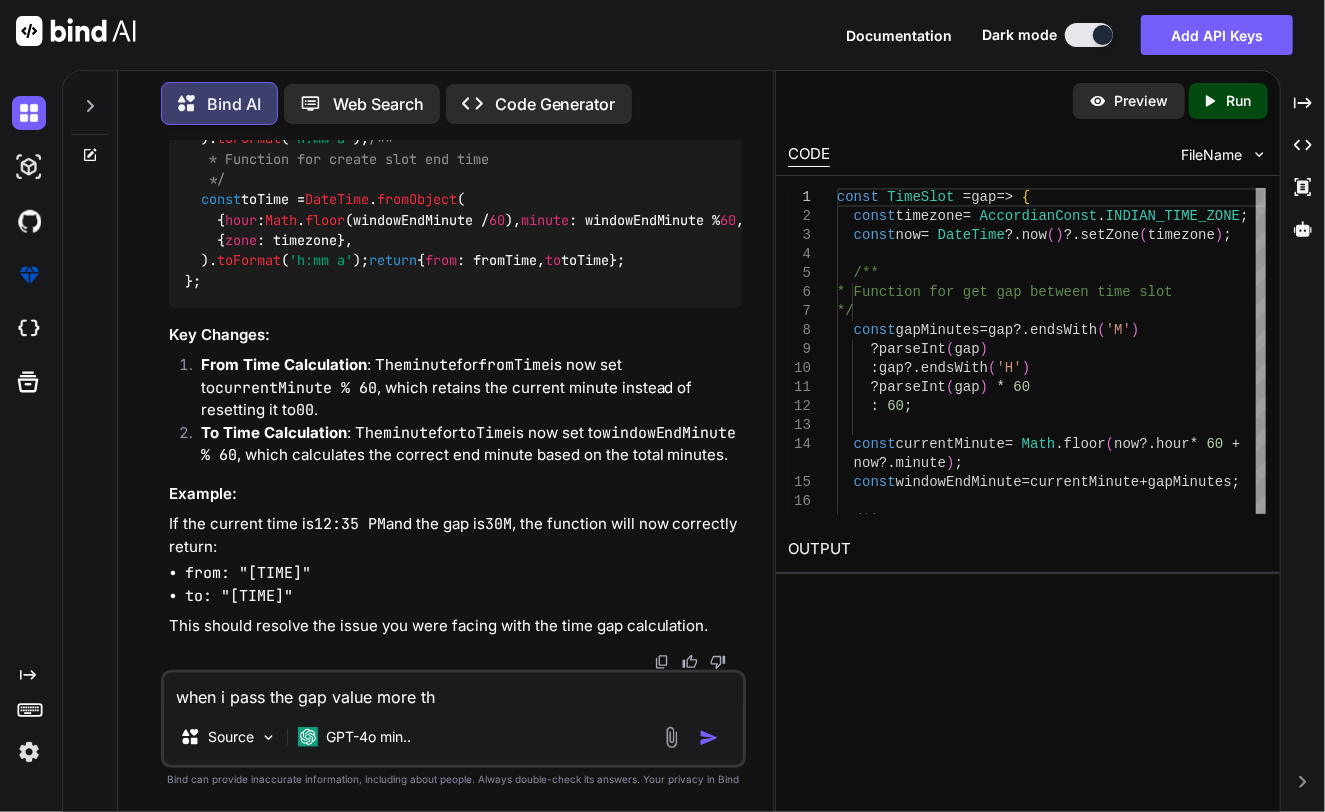 type on "when i pass the gap value more tha" 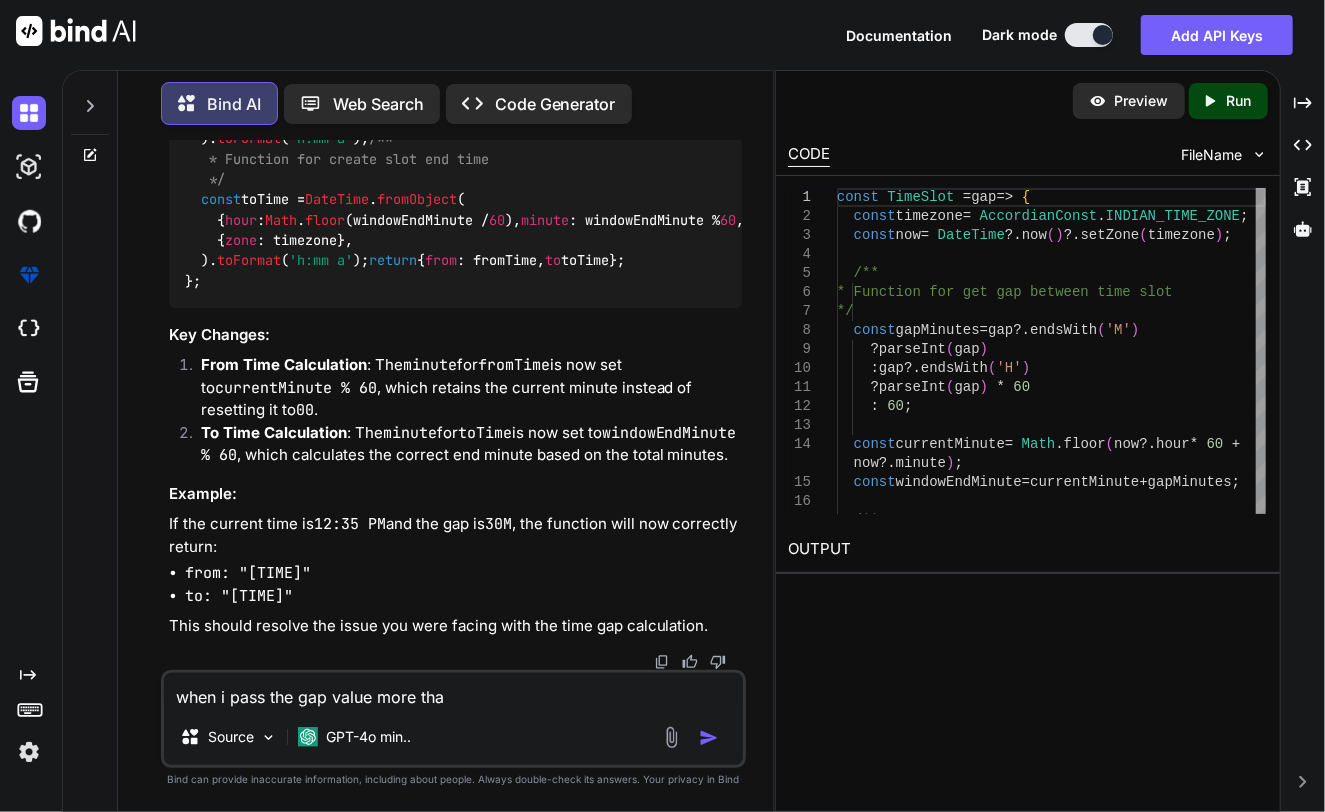 type on "when i pass the gap value more than" 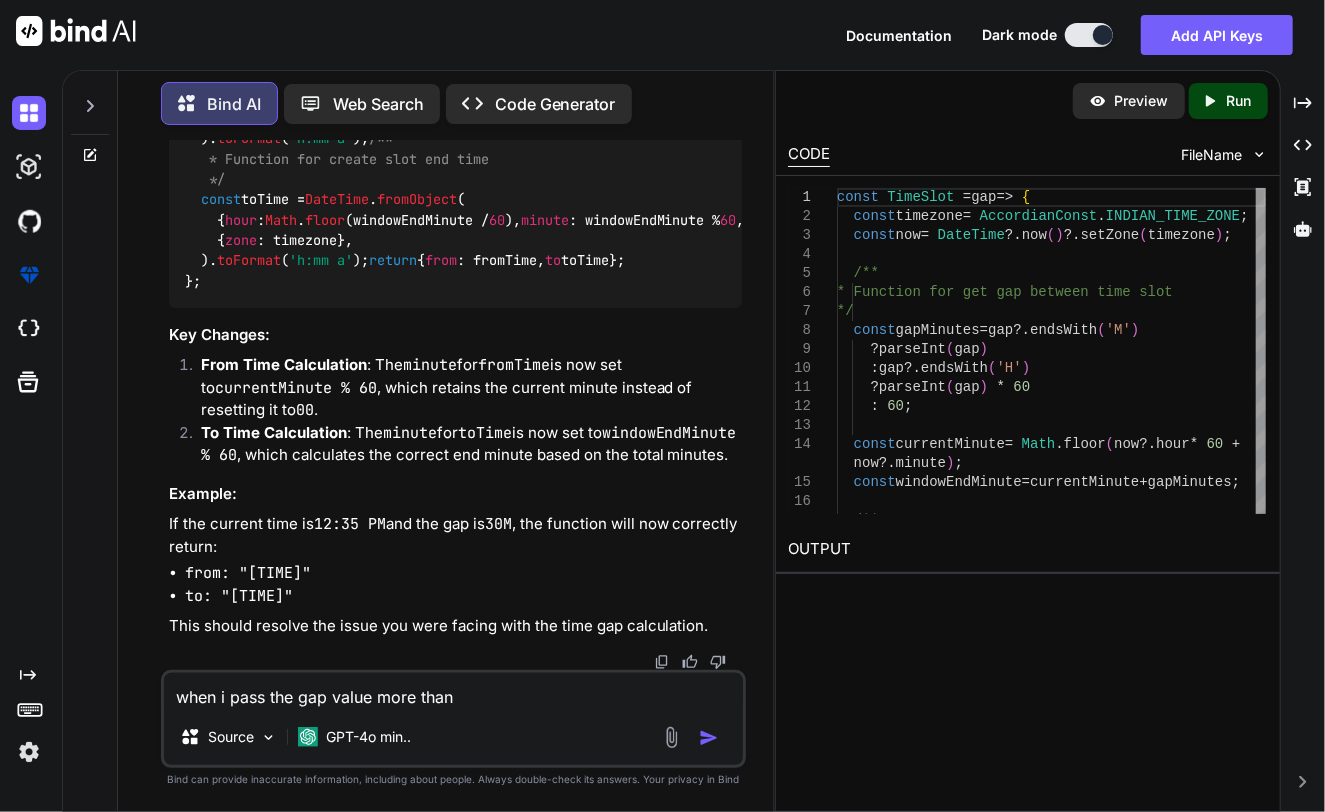 type on "when i pass the gap value more than" 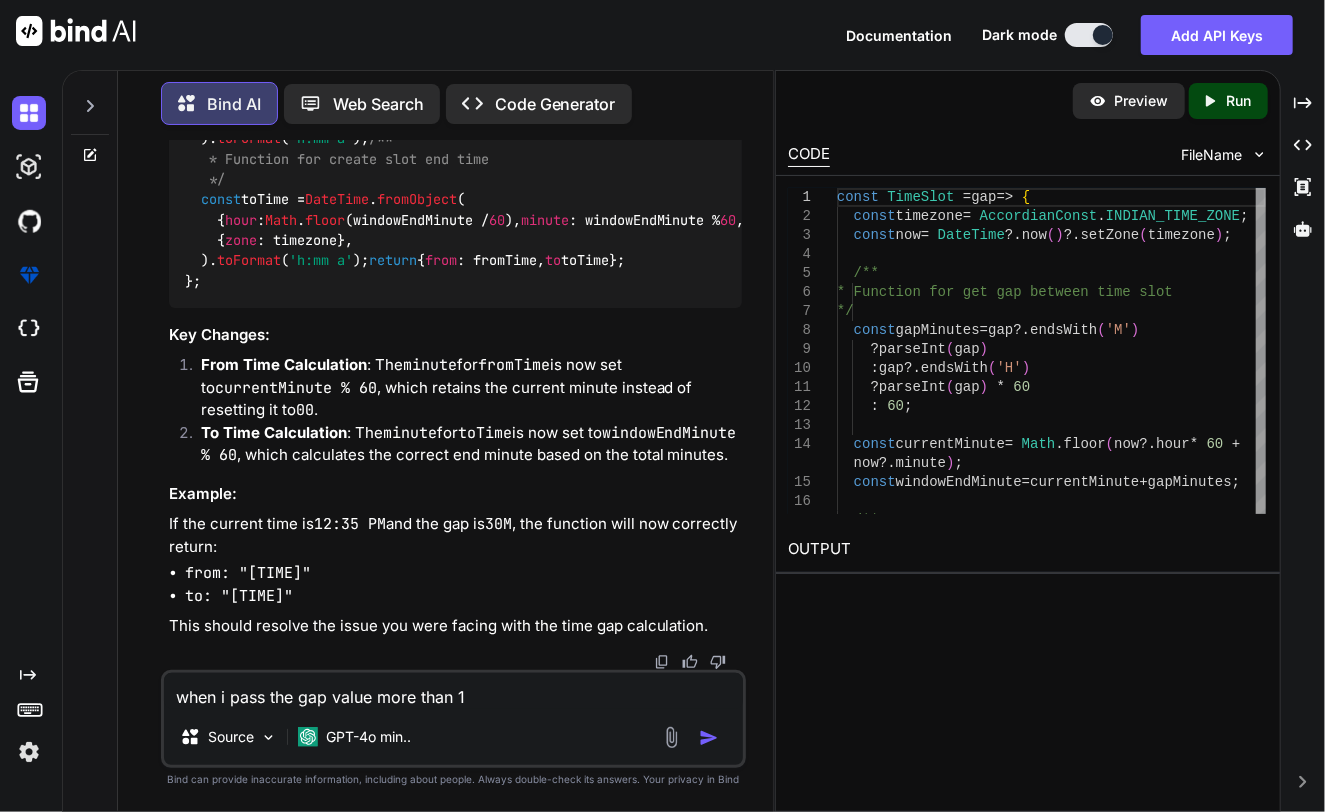 type on "when i pass the gap value more than 1H" 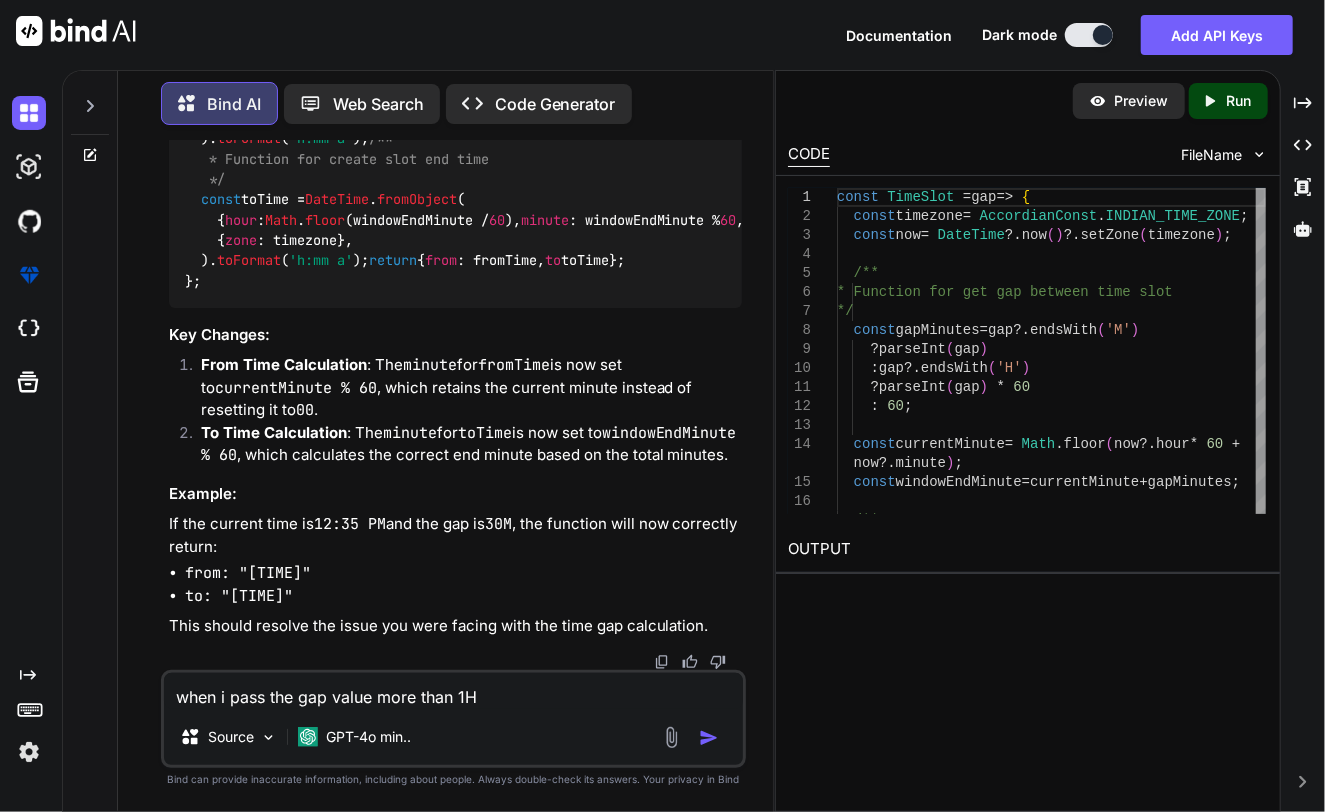 type on "when i pass the gap value more than 1H" 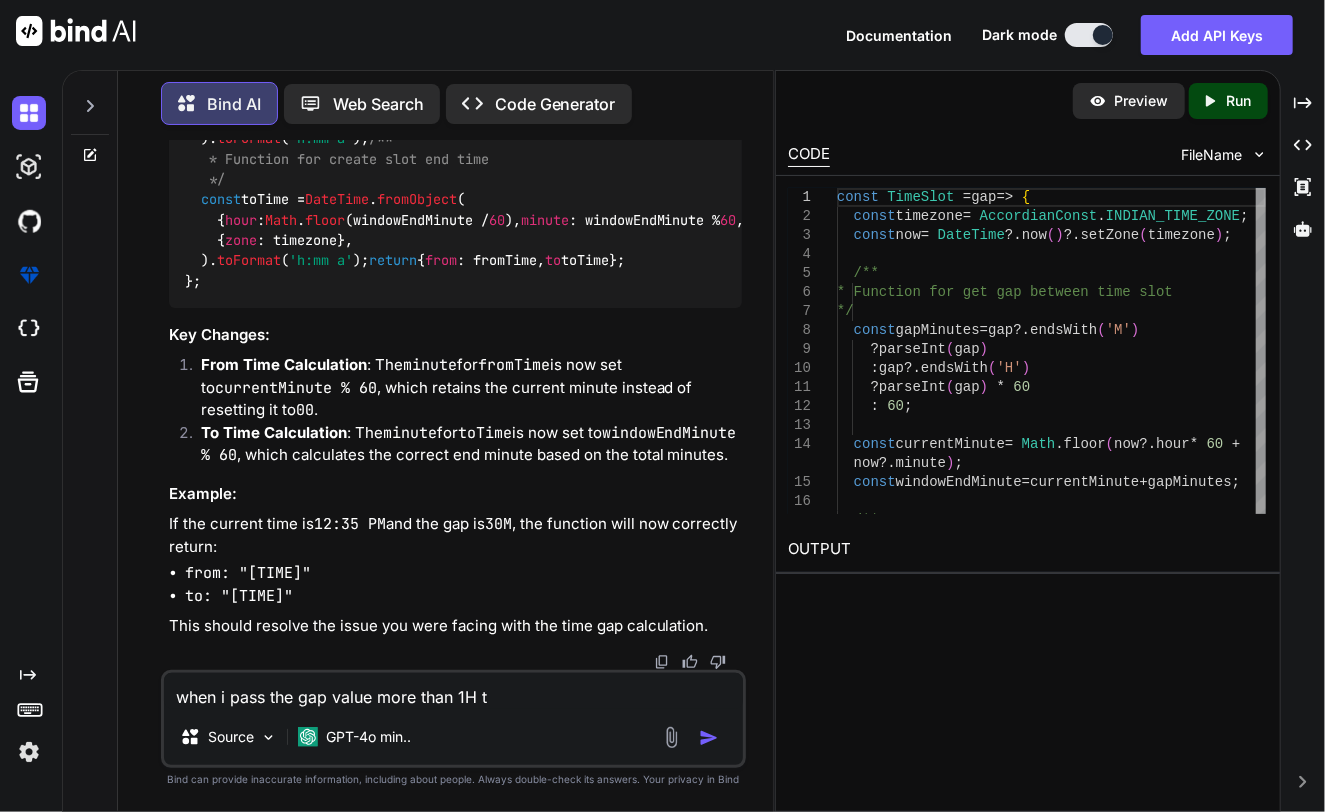 type on "when i pass the gap value more than 1H th" 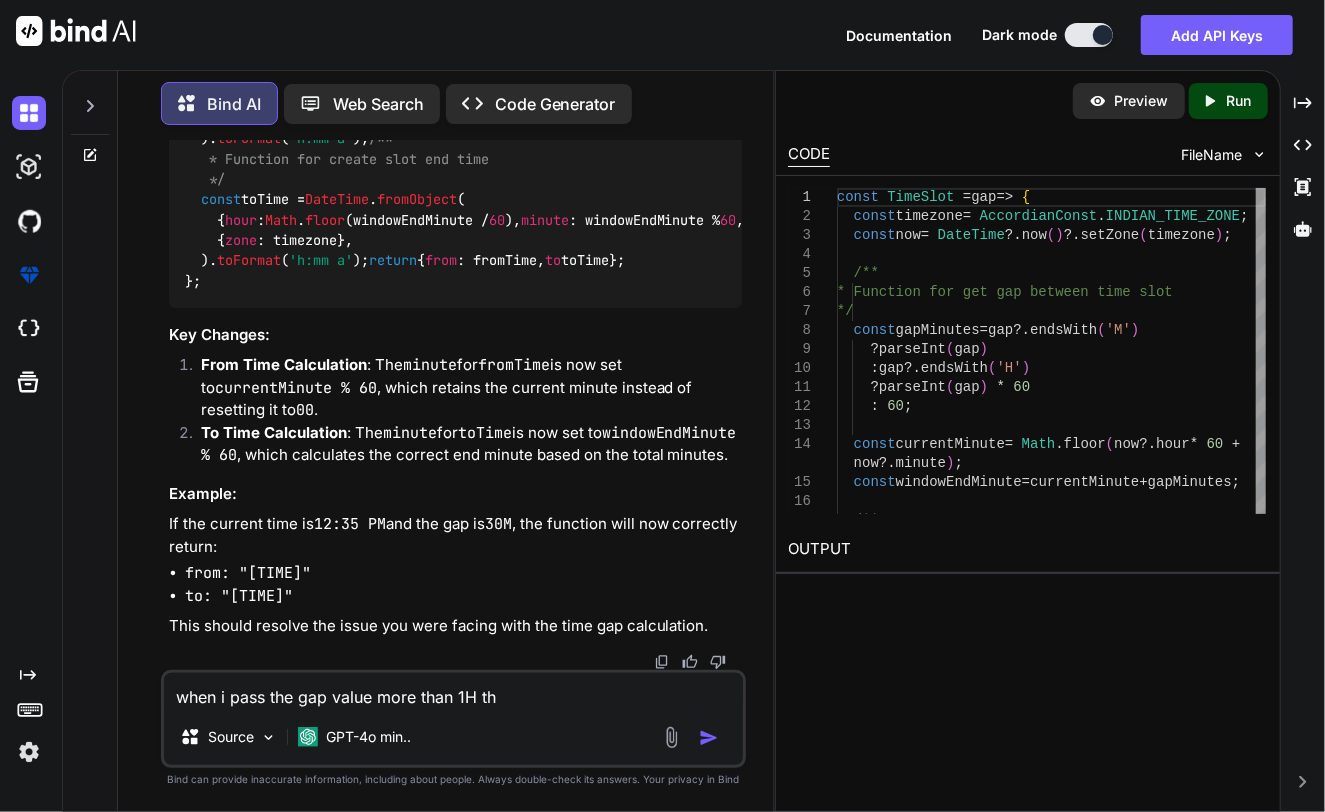 type on "when i pass the gap value more than 1H the" 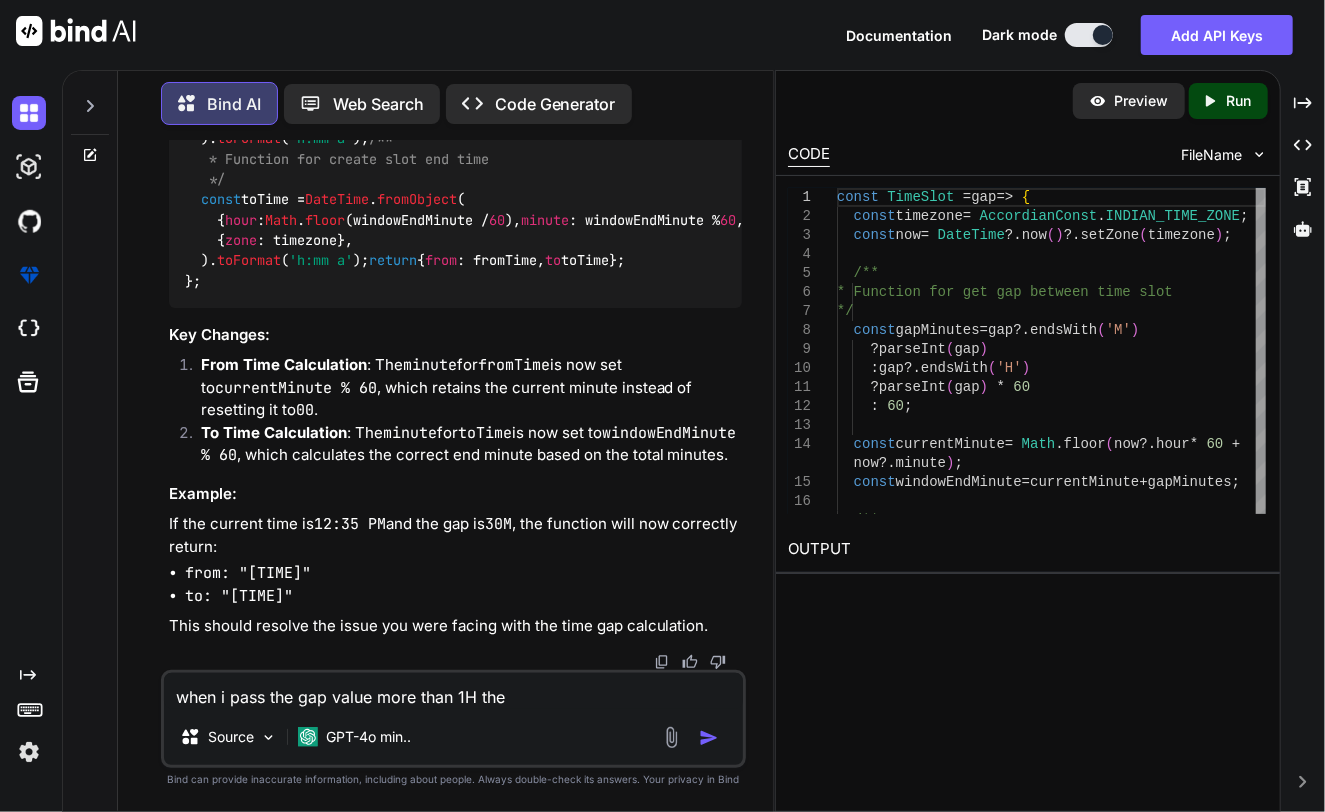 type on "when i pass the gap value more than 1H then" 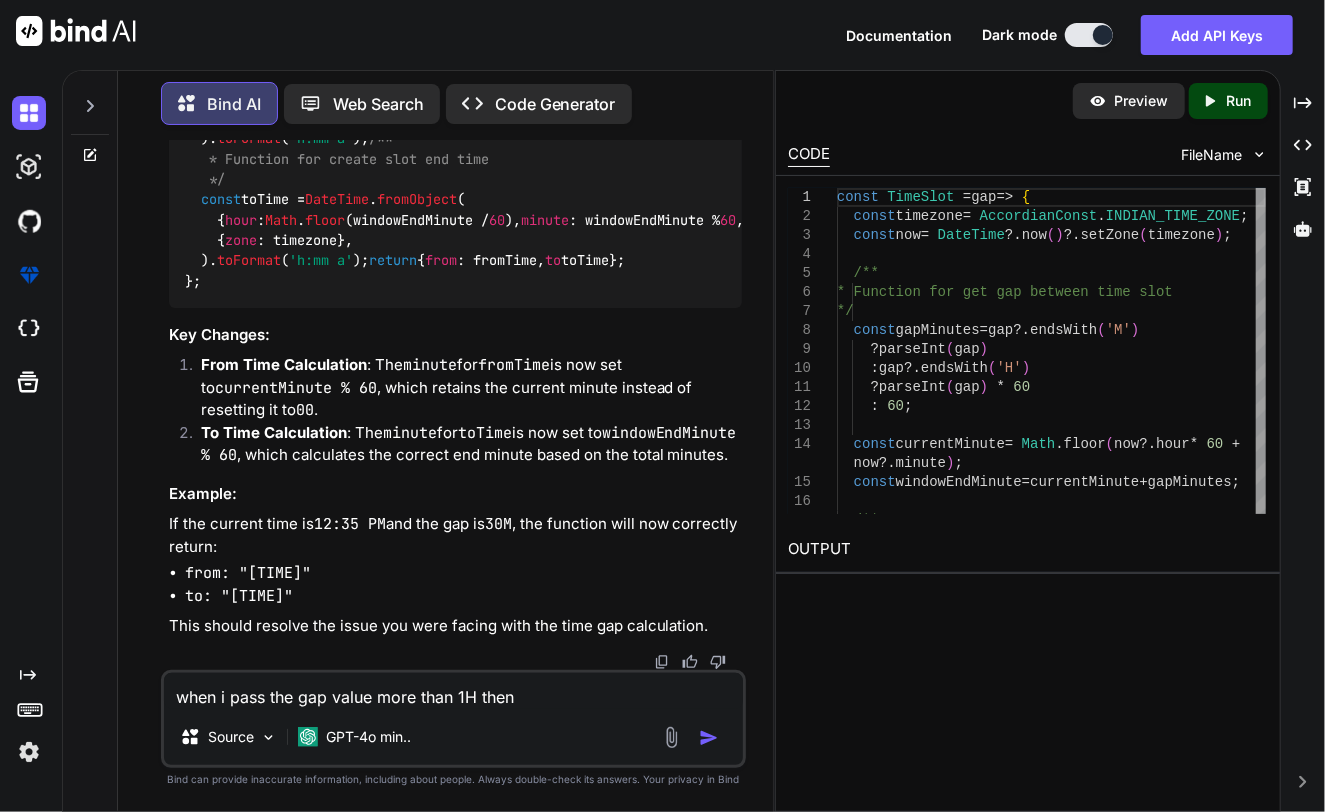 type on "when i pass the gap value more than 1H then" 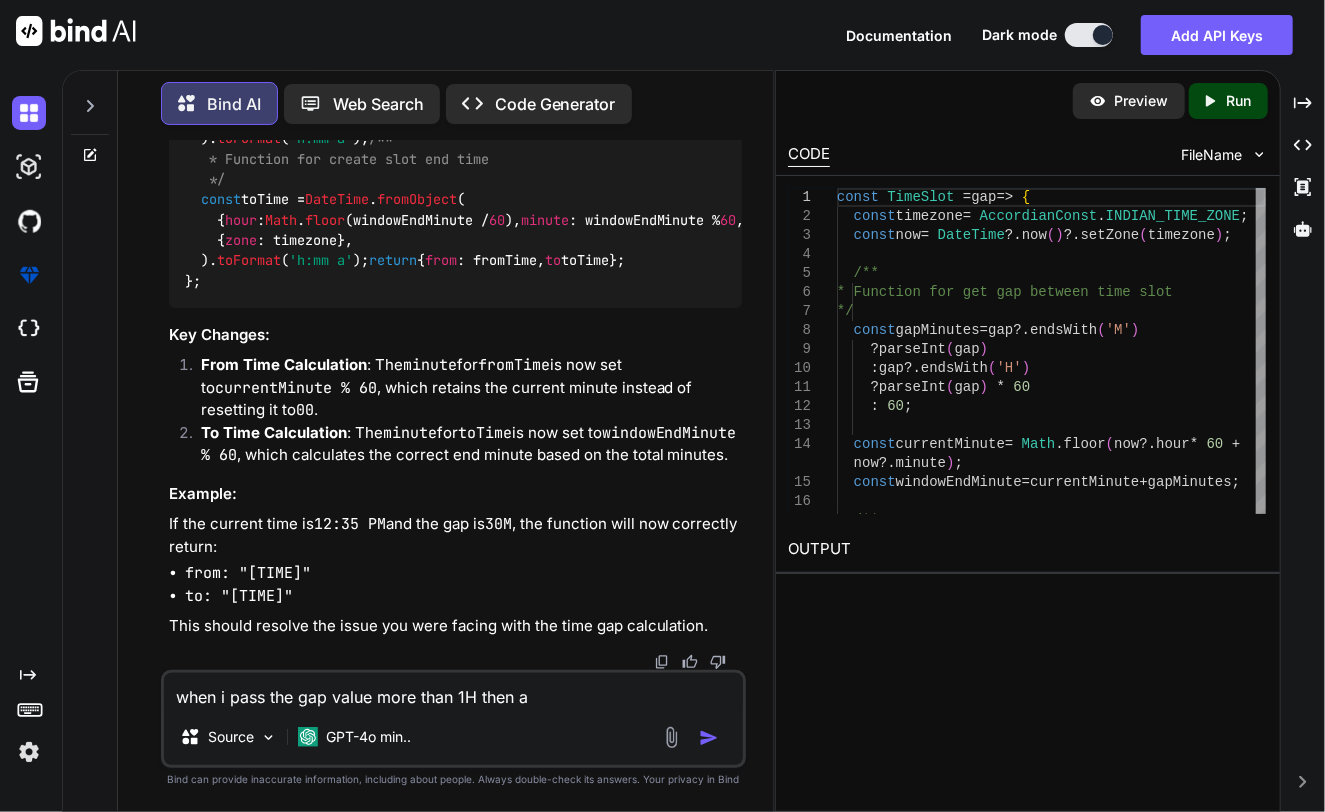 type on "when i pass the gap value more than 1H then ab" 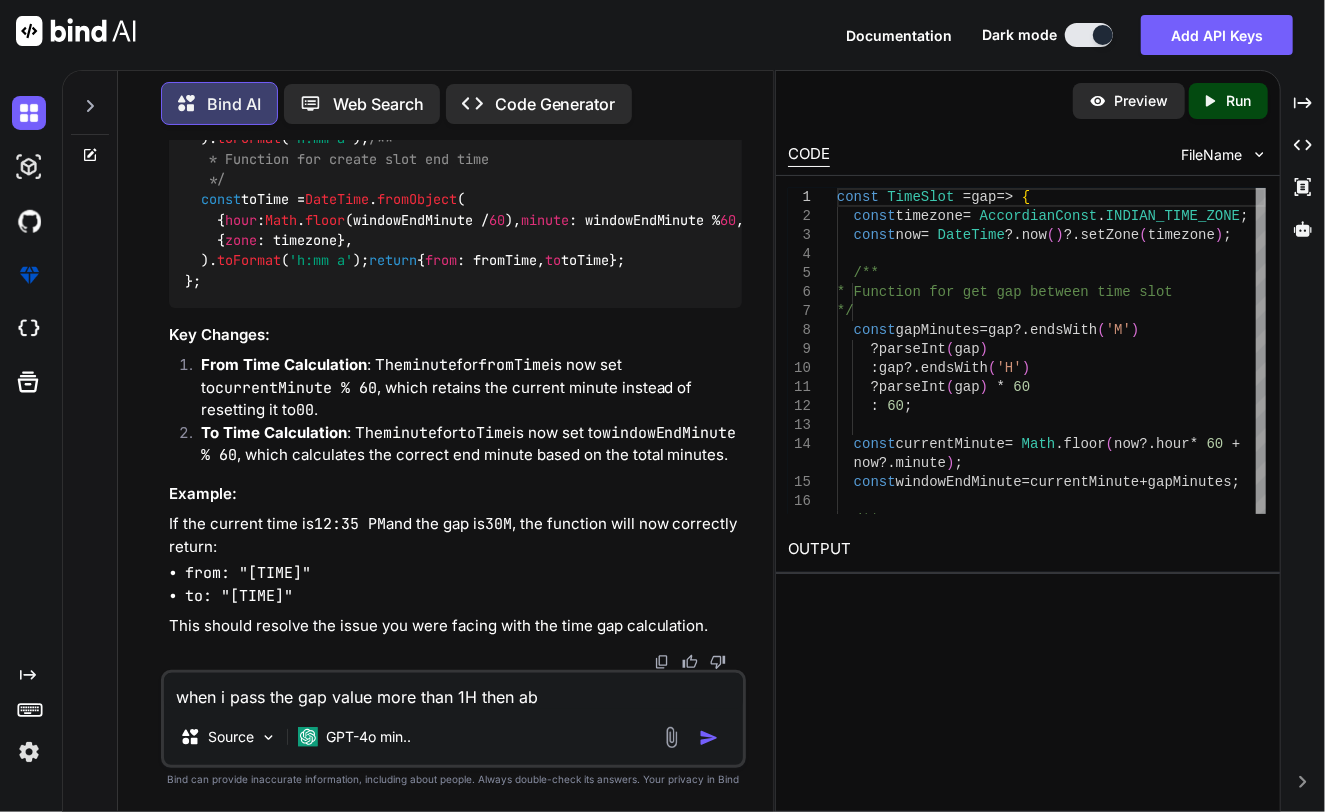 type on "when i pass the gap value more than 1H then abo" 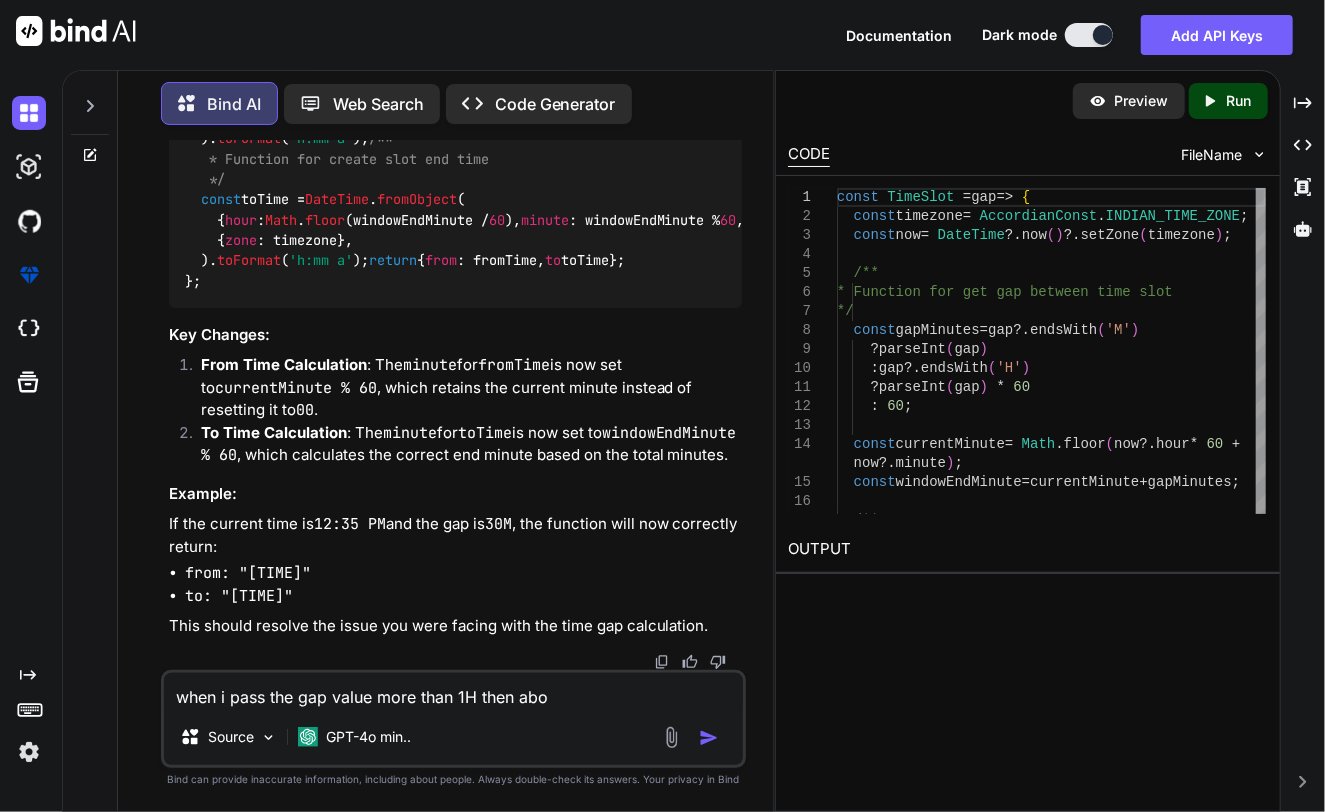 type on "when i pass the gap value more than 1H then abov" 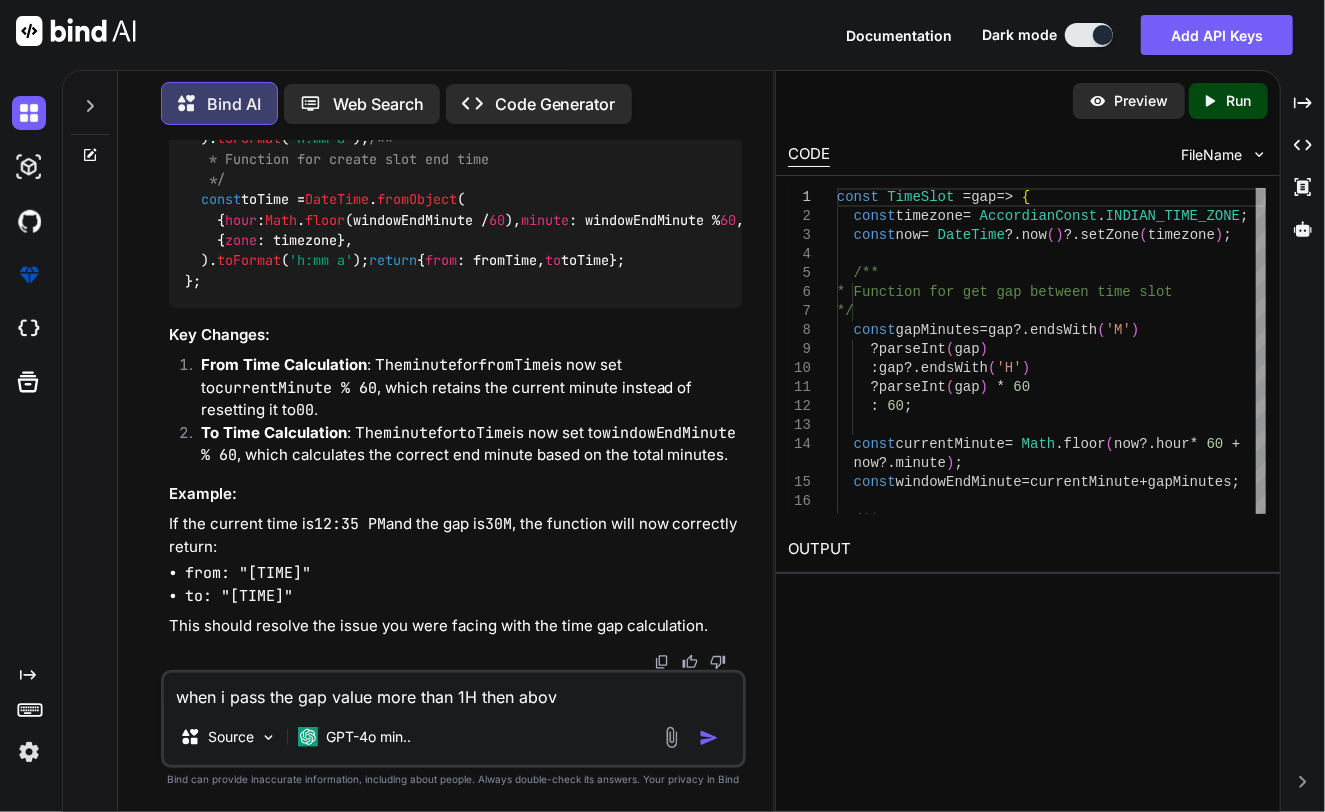 type on "when i pass the gap value more than 1H then above" 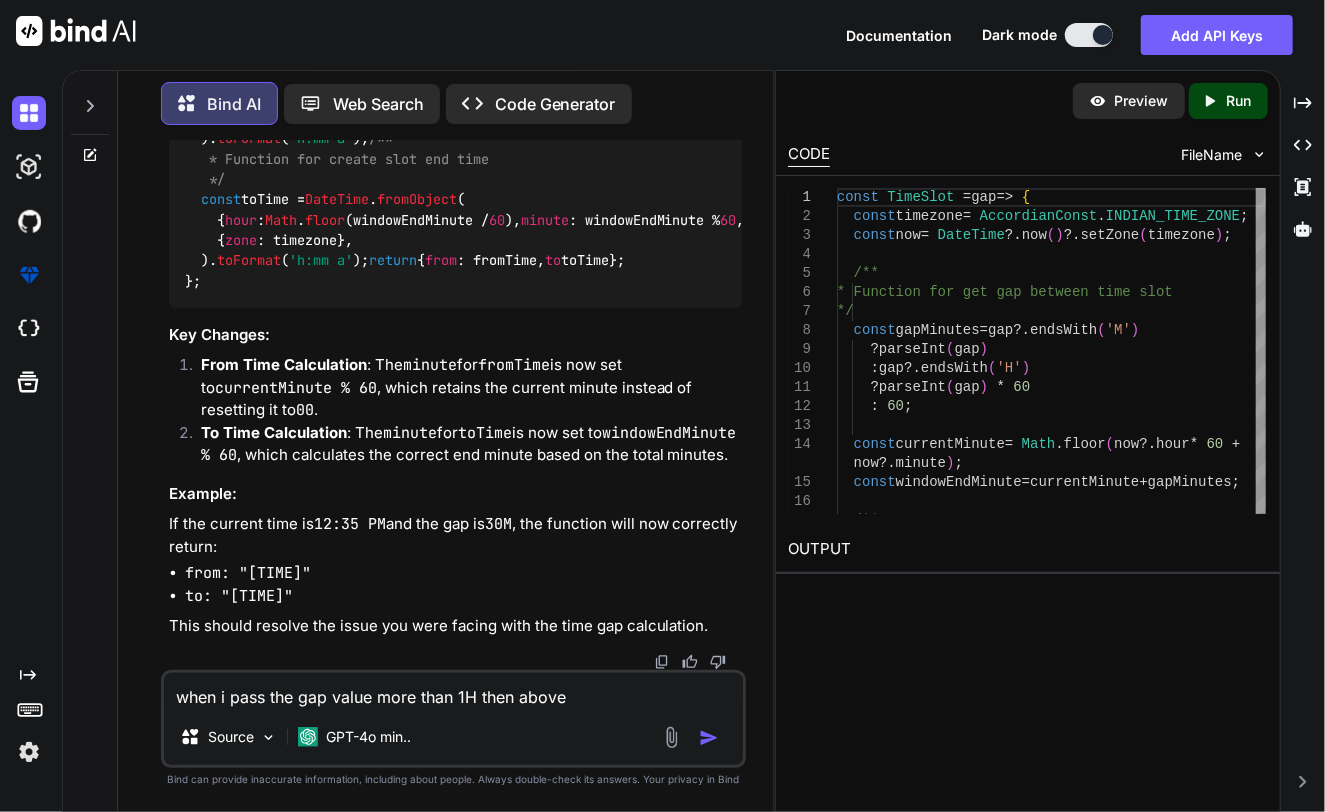 type on "when i pass the gap value more than 1H then above" 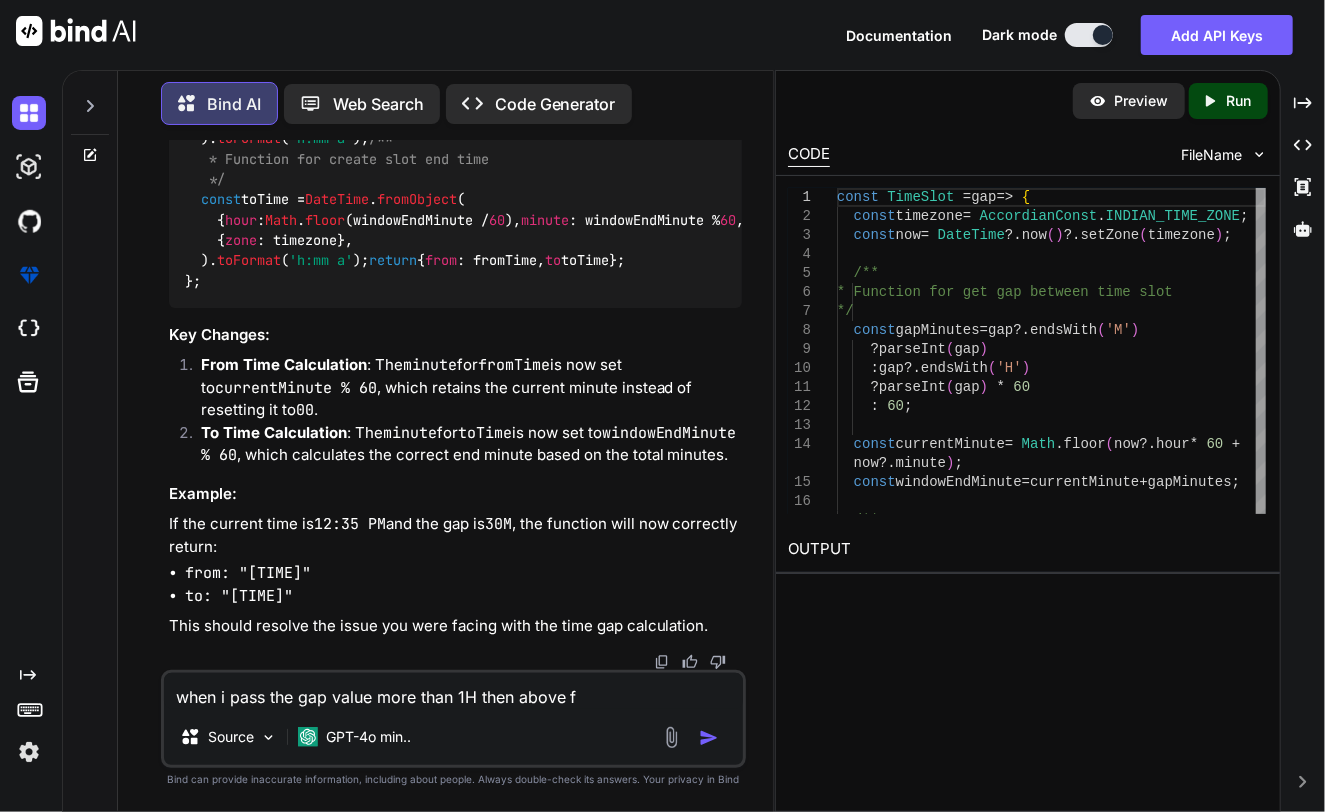 type on "when i pass the gap value more than 1H then above fu" 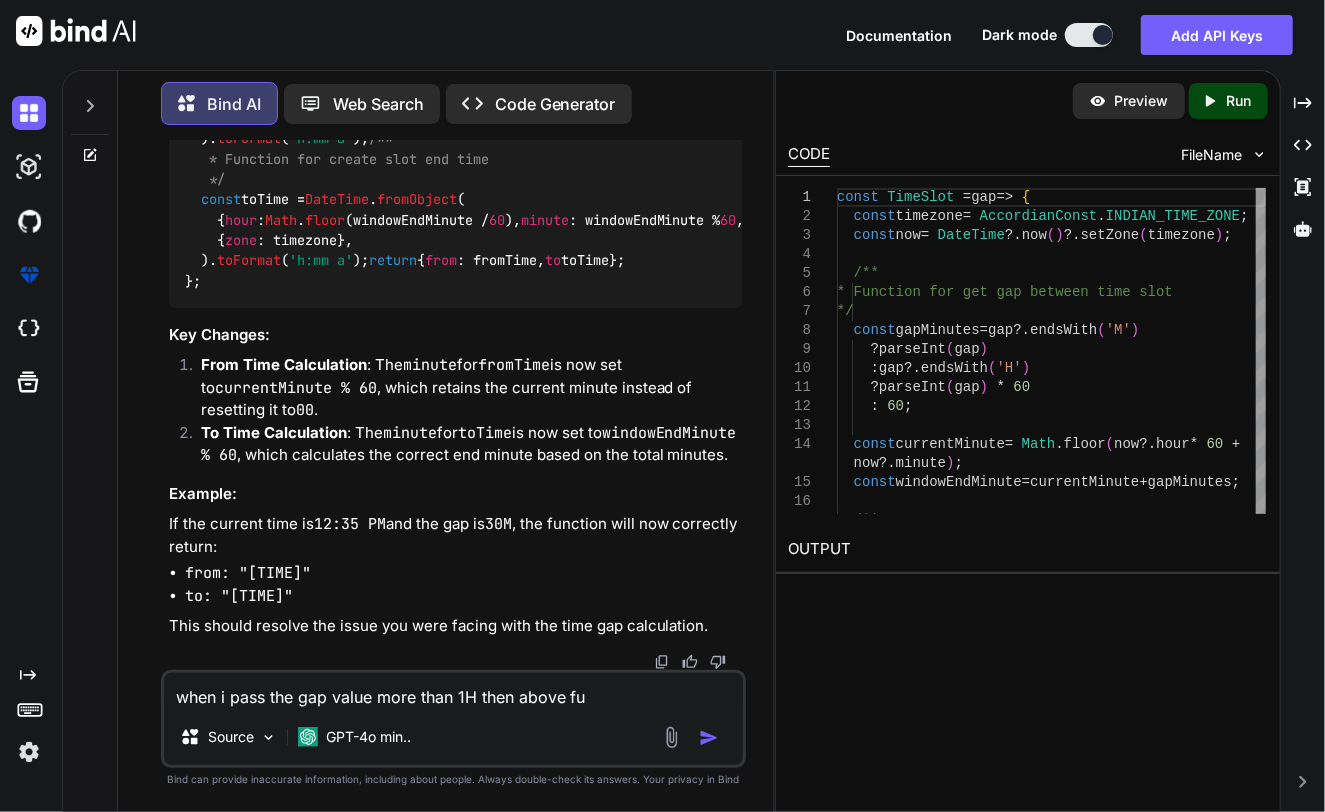 type on "when i pass the gap value more than 1H then above fun" 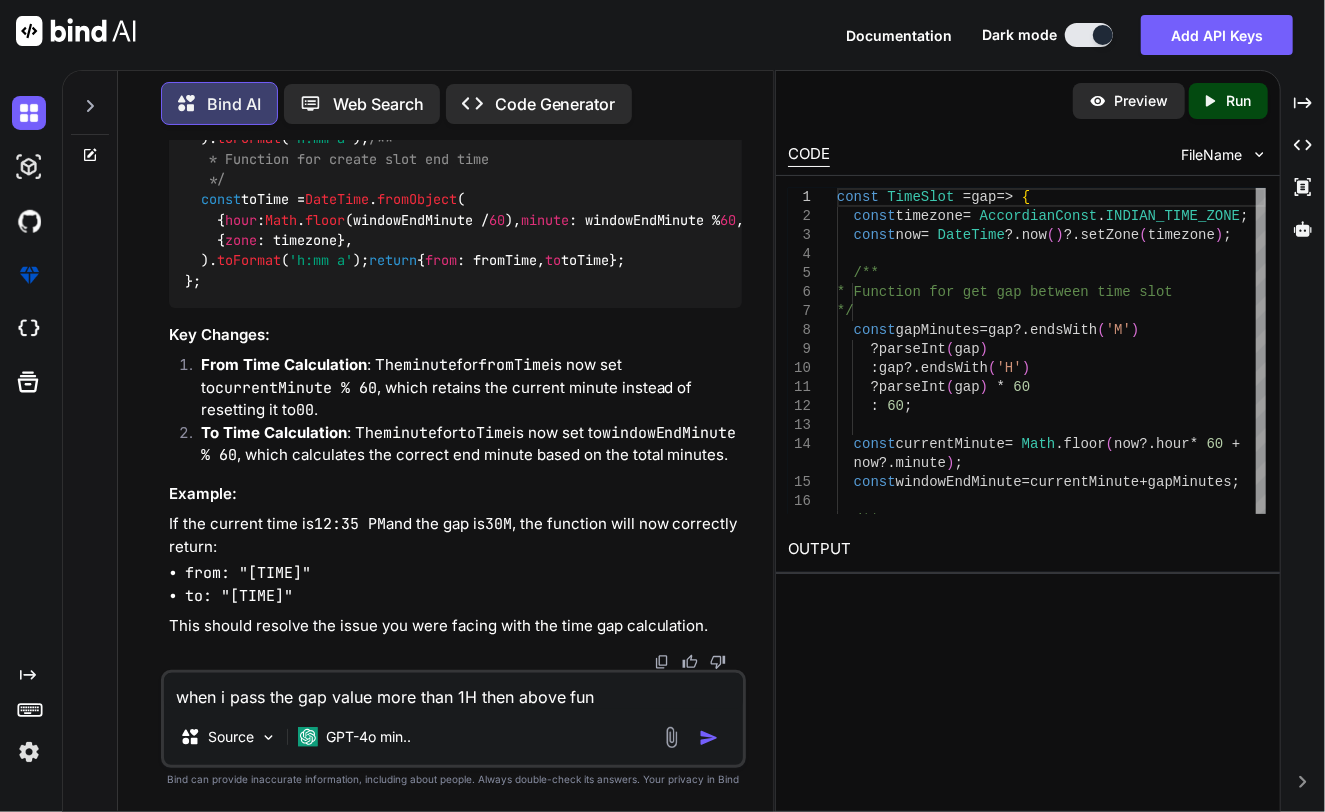 type on "when i pass the gap value more than 1H then above func" 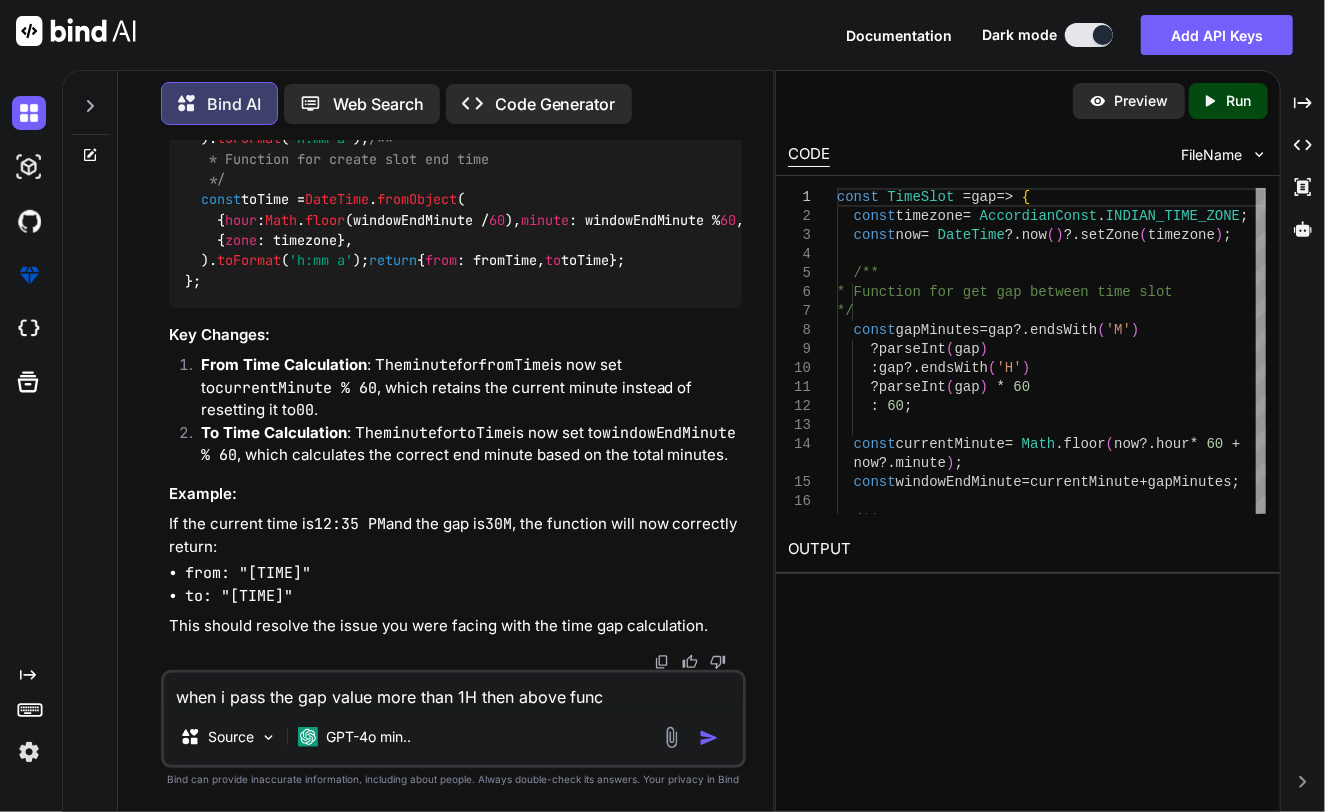 type on "when i pass the gap value more than 1H then above funct" 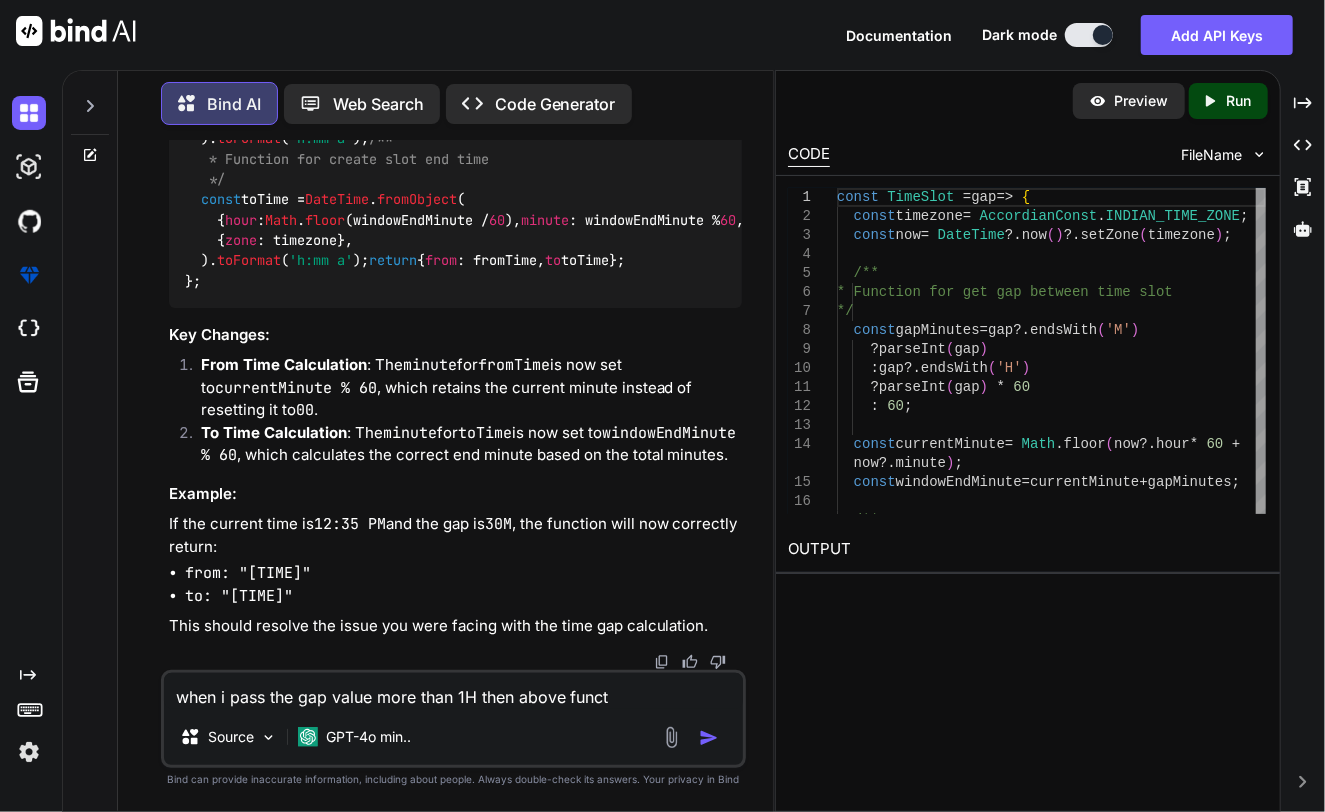type on "when i pass the gap value more than 1H then above functi" 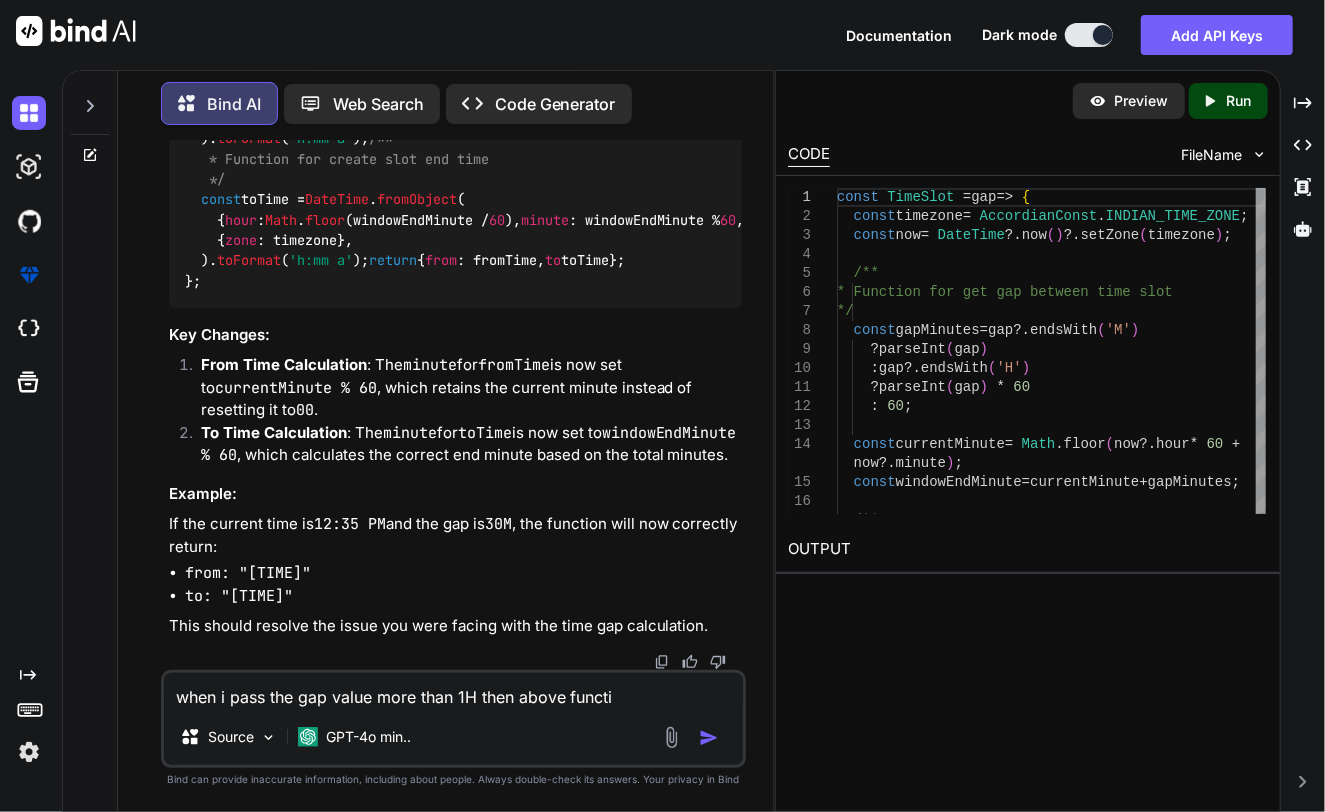type on "when i pass the gap value more than 1H then above functio" 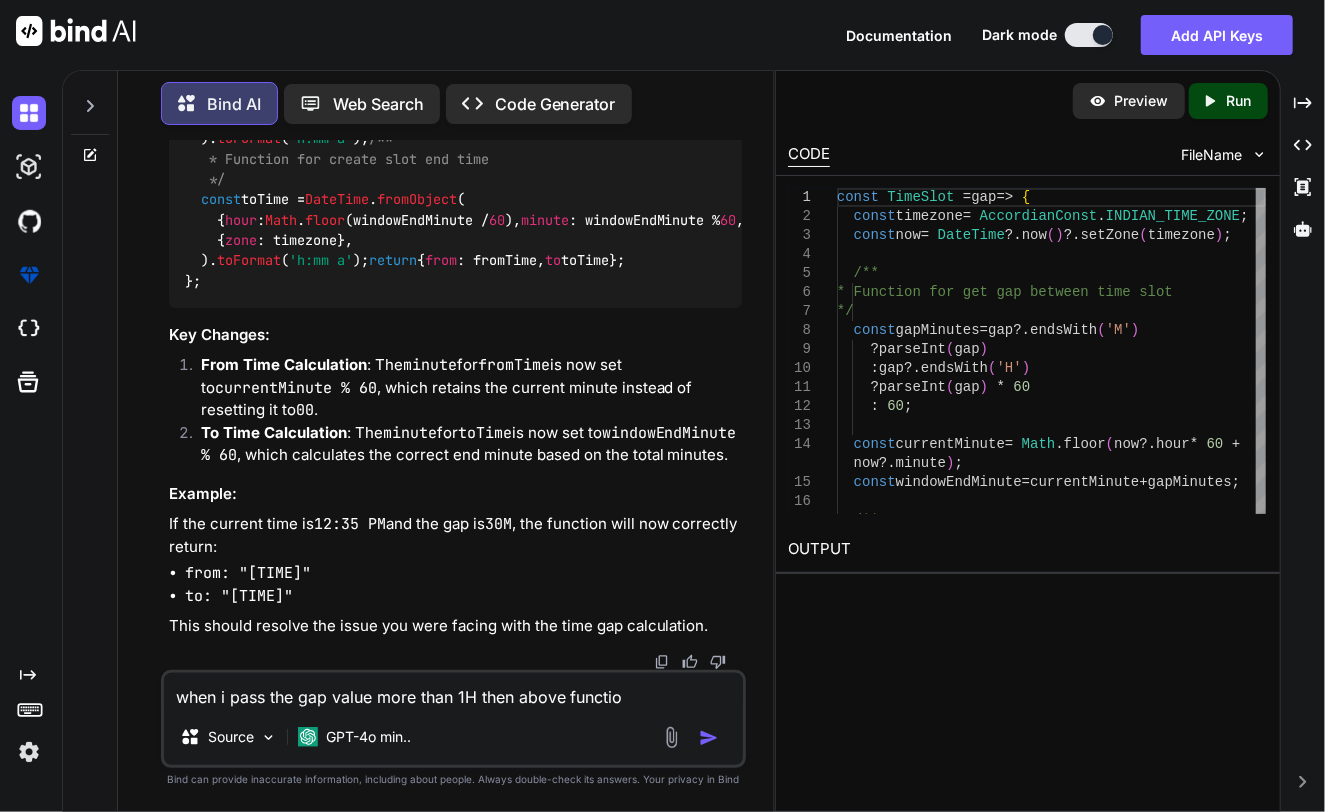 type on "when i pass the gap value more than 1H then above function" 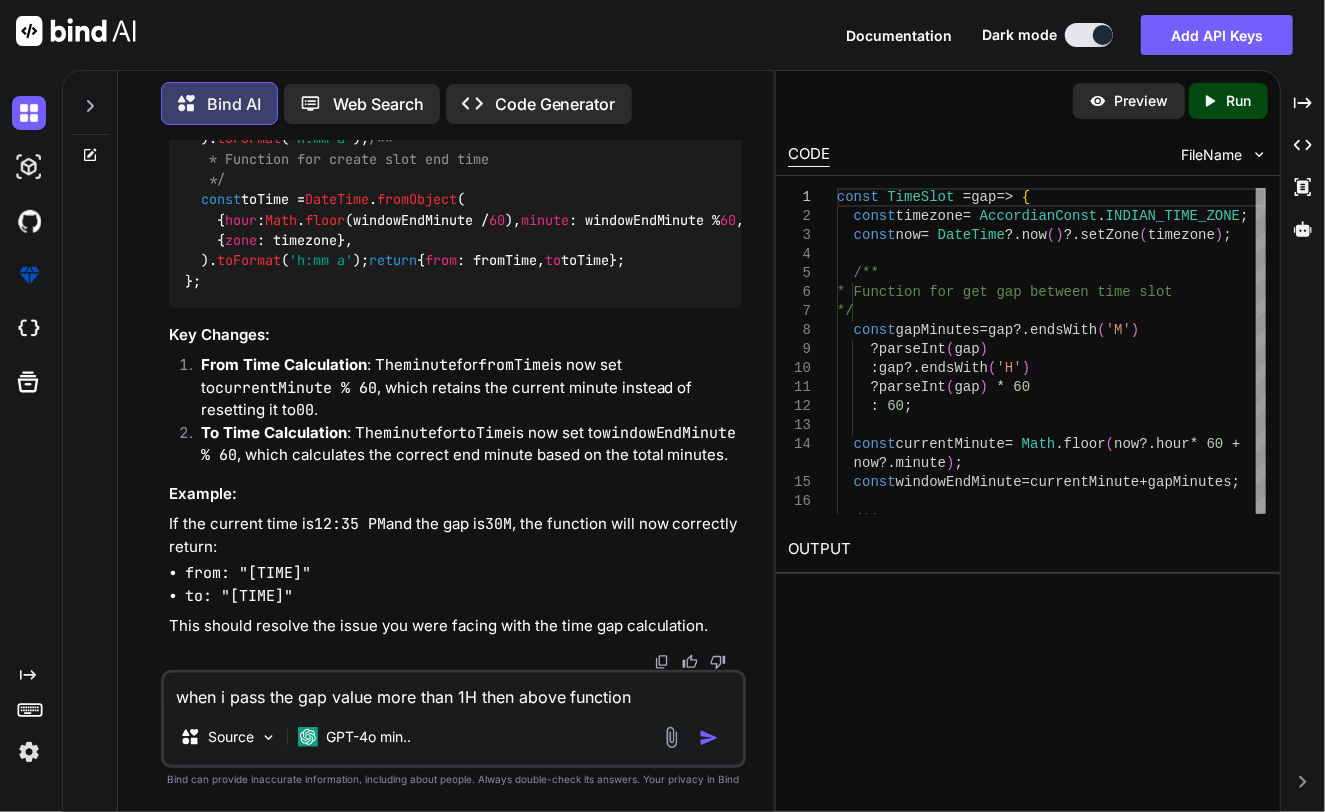 type on "when i pass the gap value more than 1H then above function" 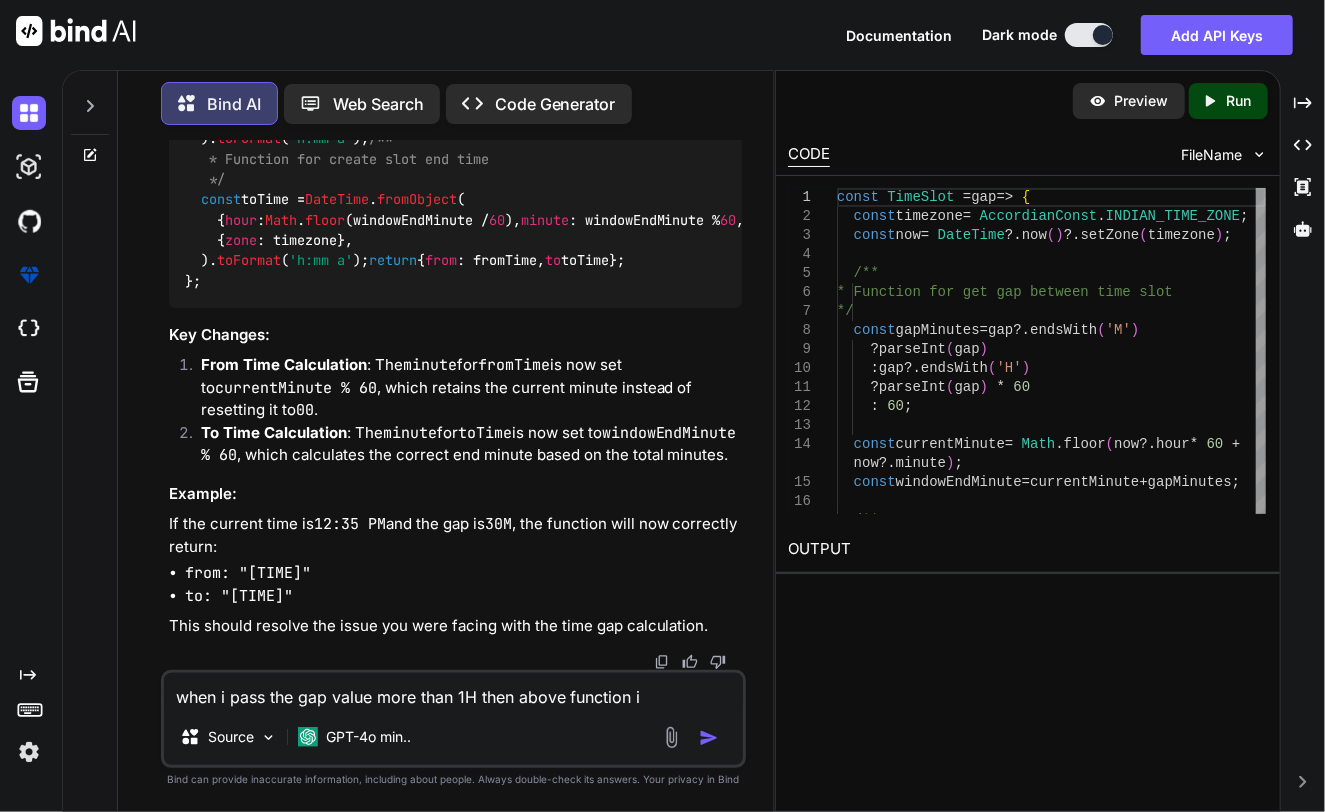type on "when i pass the gap value more than 1H then above function is" 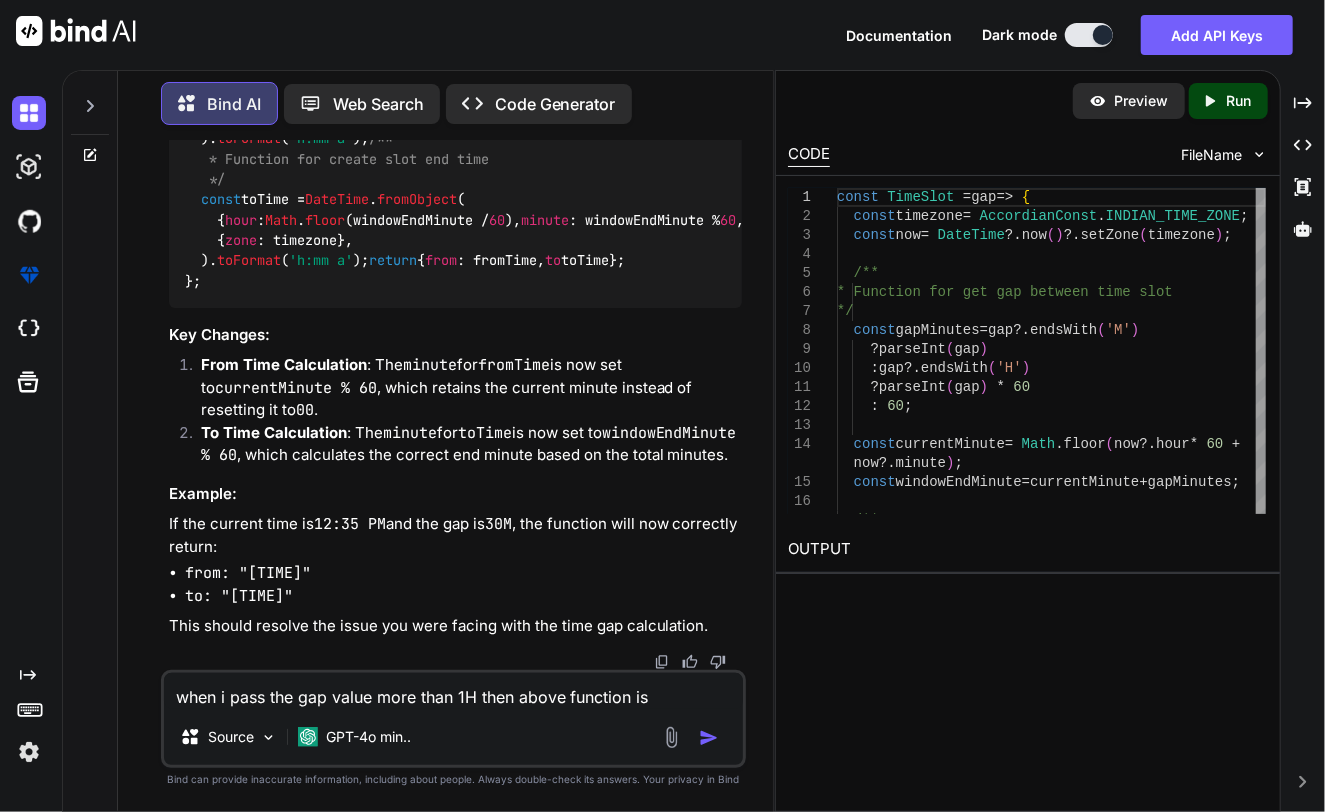 type on "x" 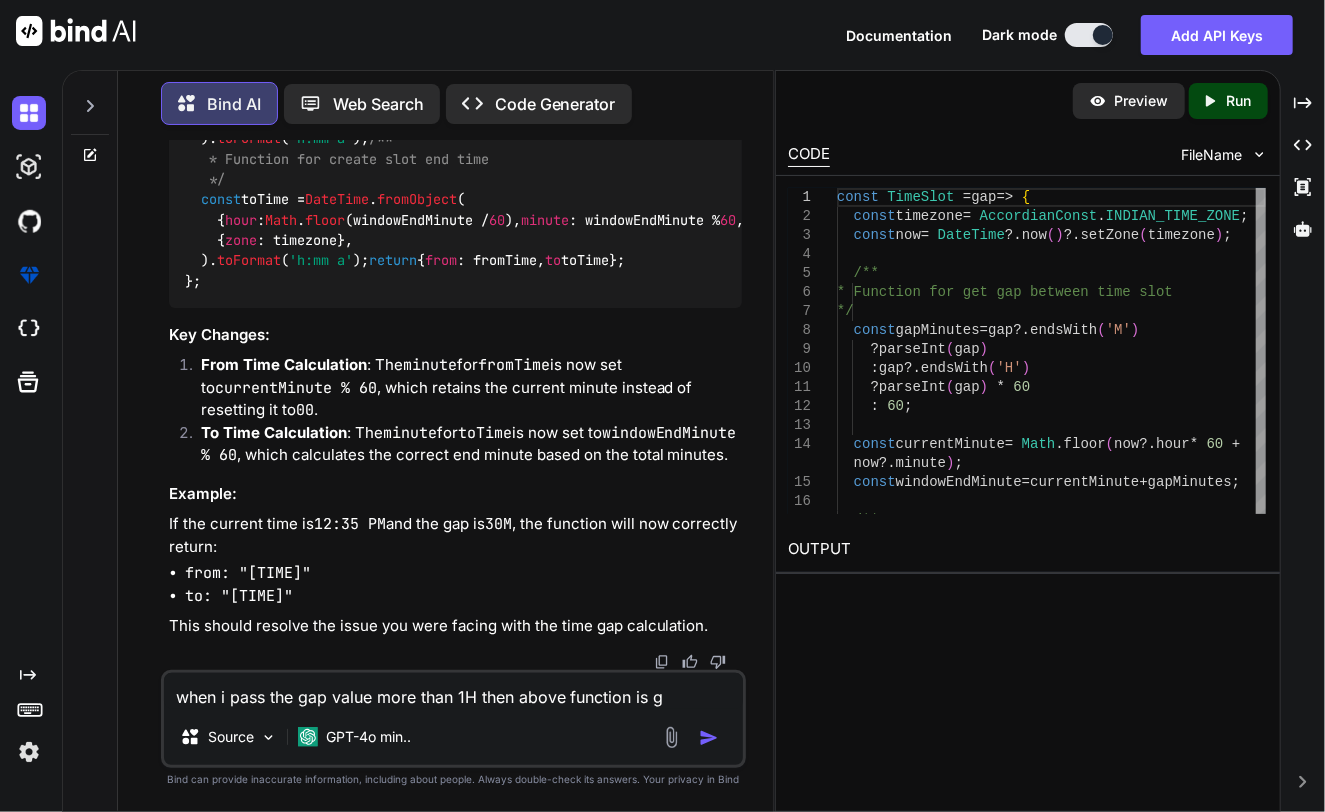 type on "when i pass the gap value more than 1H then above function is ge" 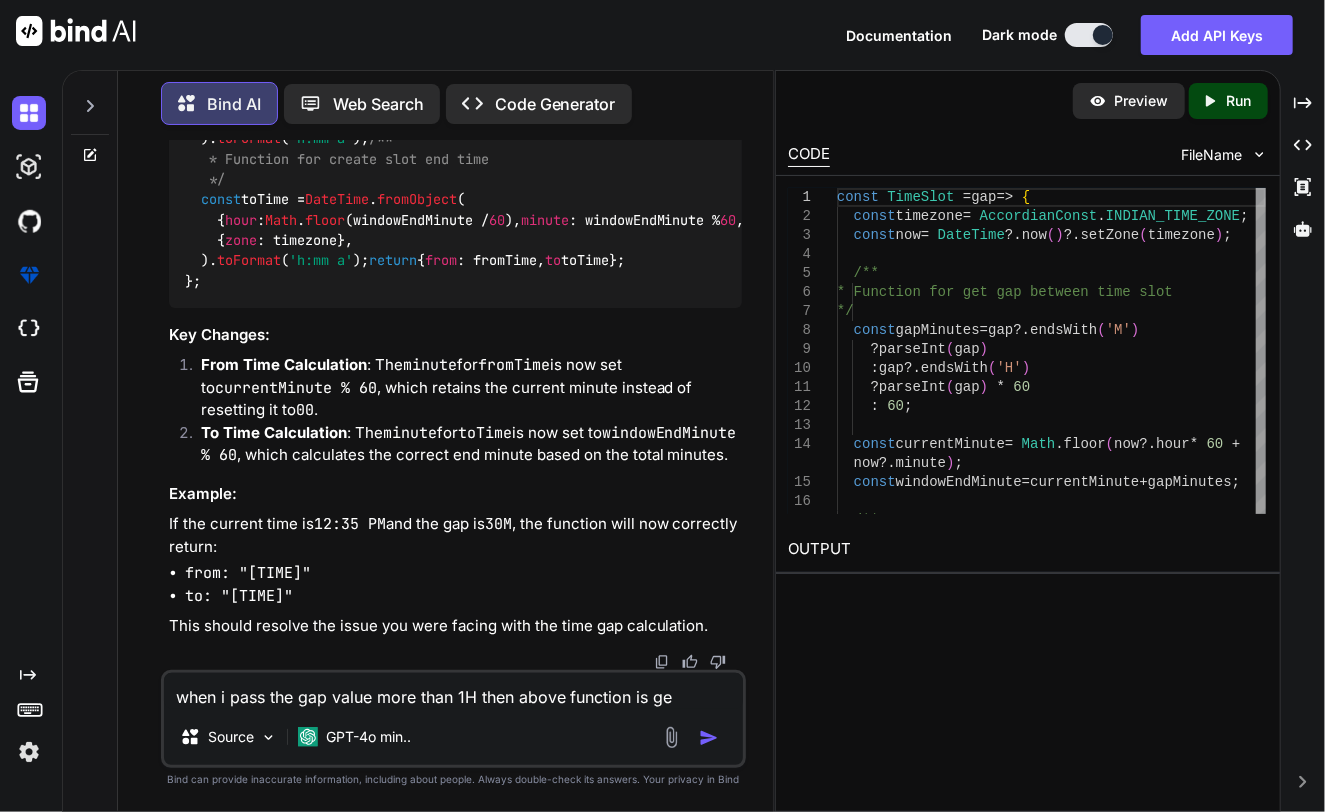 type on "when i pass the gap value more than 1H then above function is geeti" 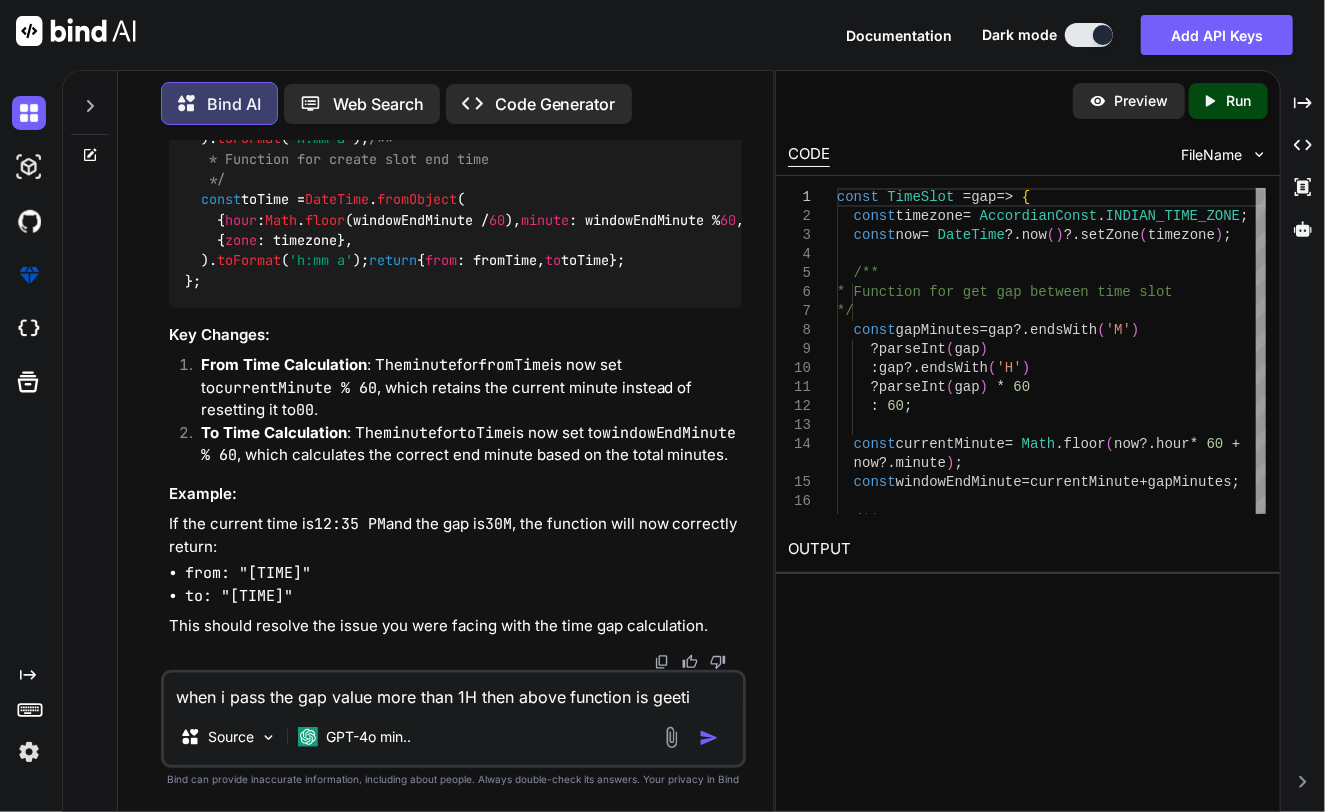 type on "when i pass the gap value more than 1H then above function is geet" 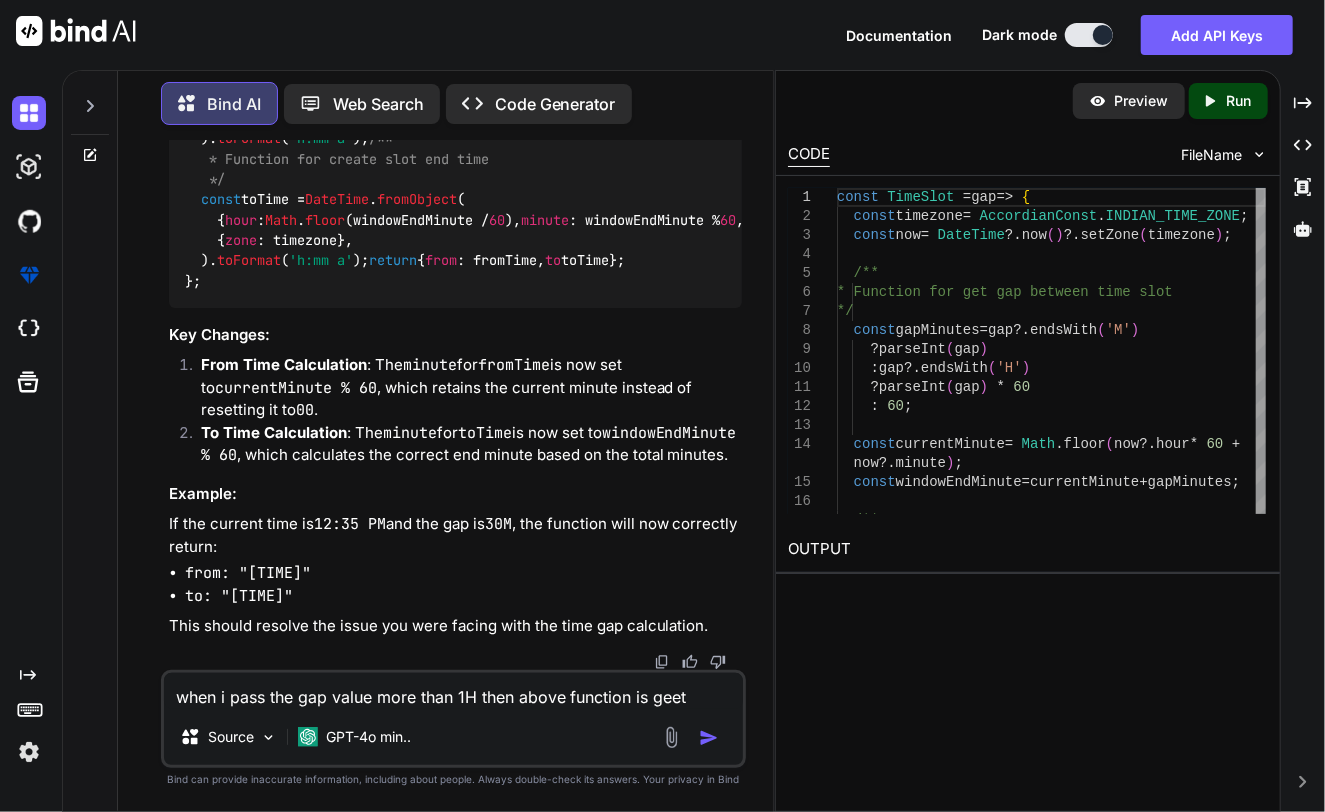 type on "when i pass the gap value more than 1H then above function is geeti" 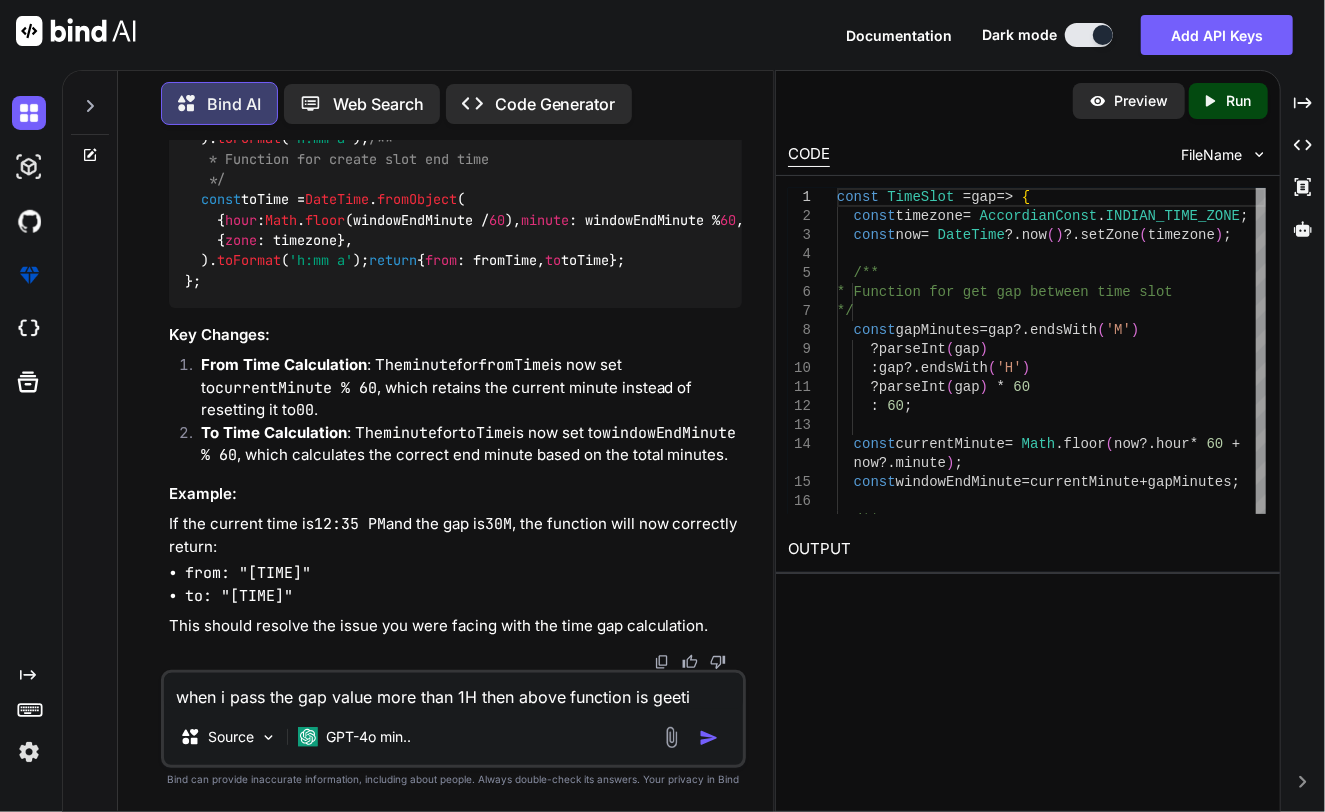 type on "when i pass the gap value more than 1H then above function is geetin" 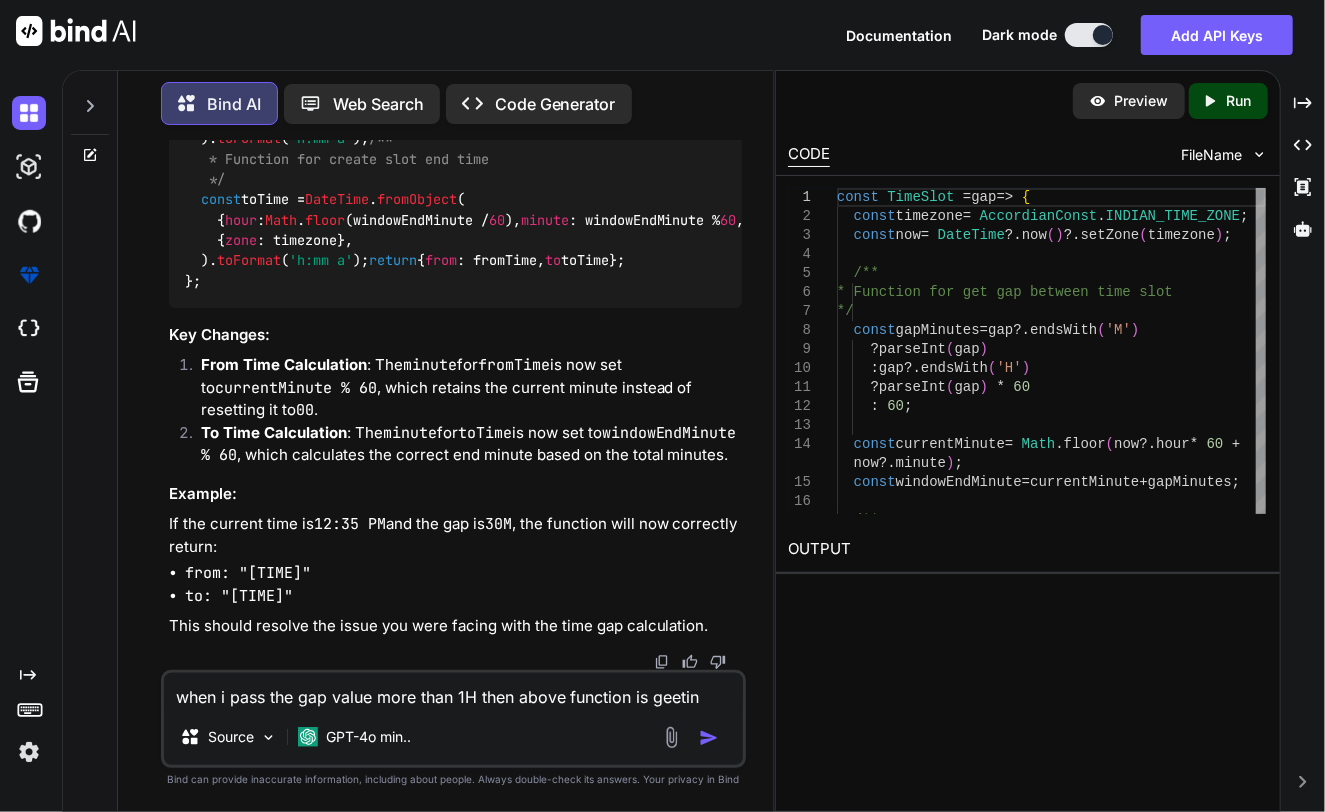 type on "when i pass the gap value more than 1H then above function is geeting" 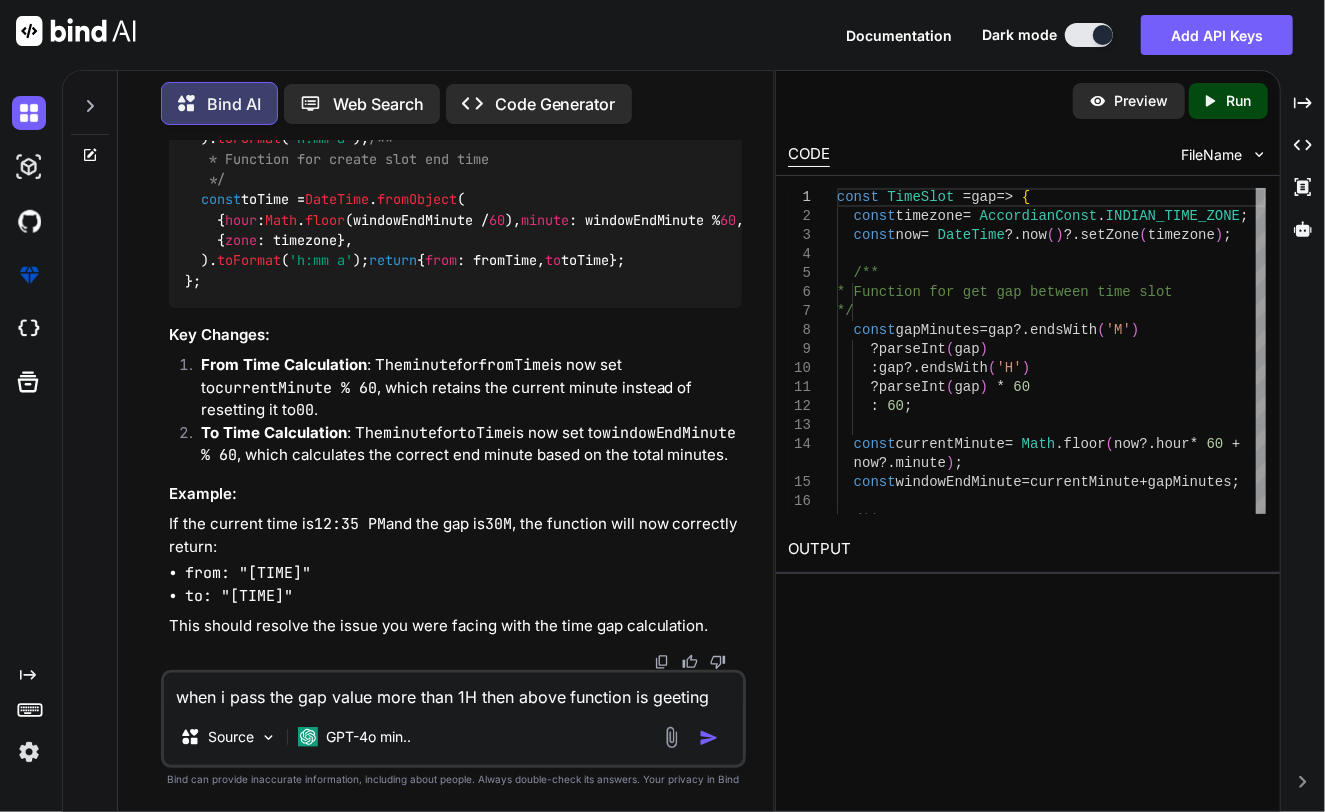 type on "when i pass the gap value more than 1H then above function is geeting" 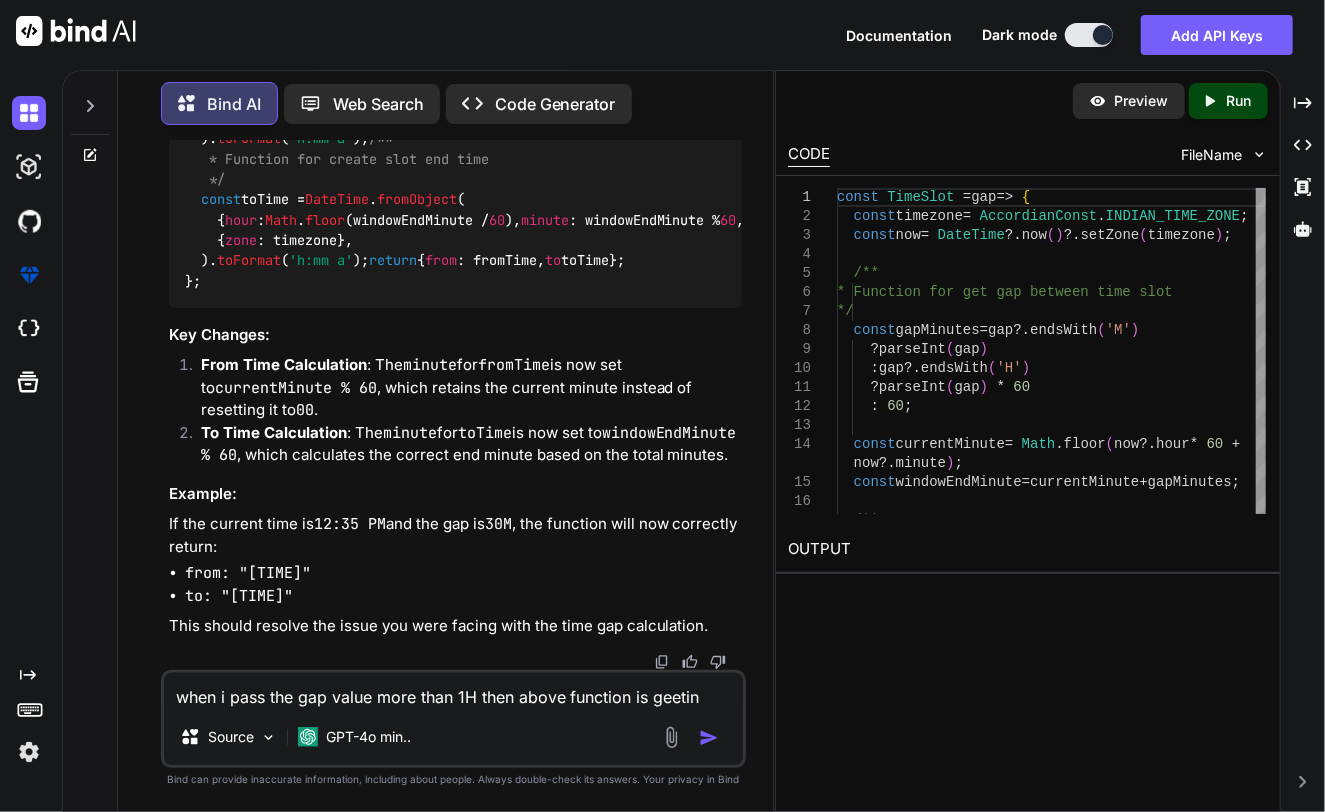 type on "when i pass the gap value more than 1H then above function is geeti" 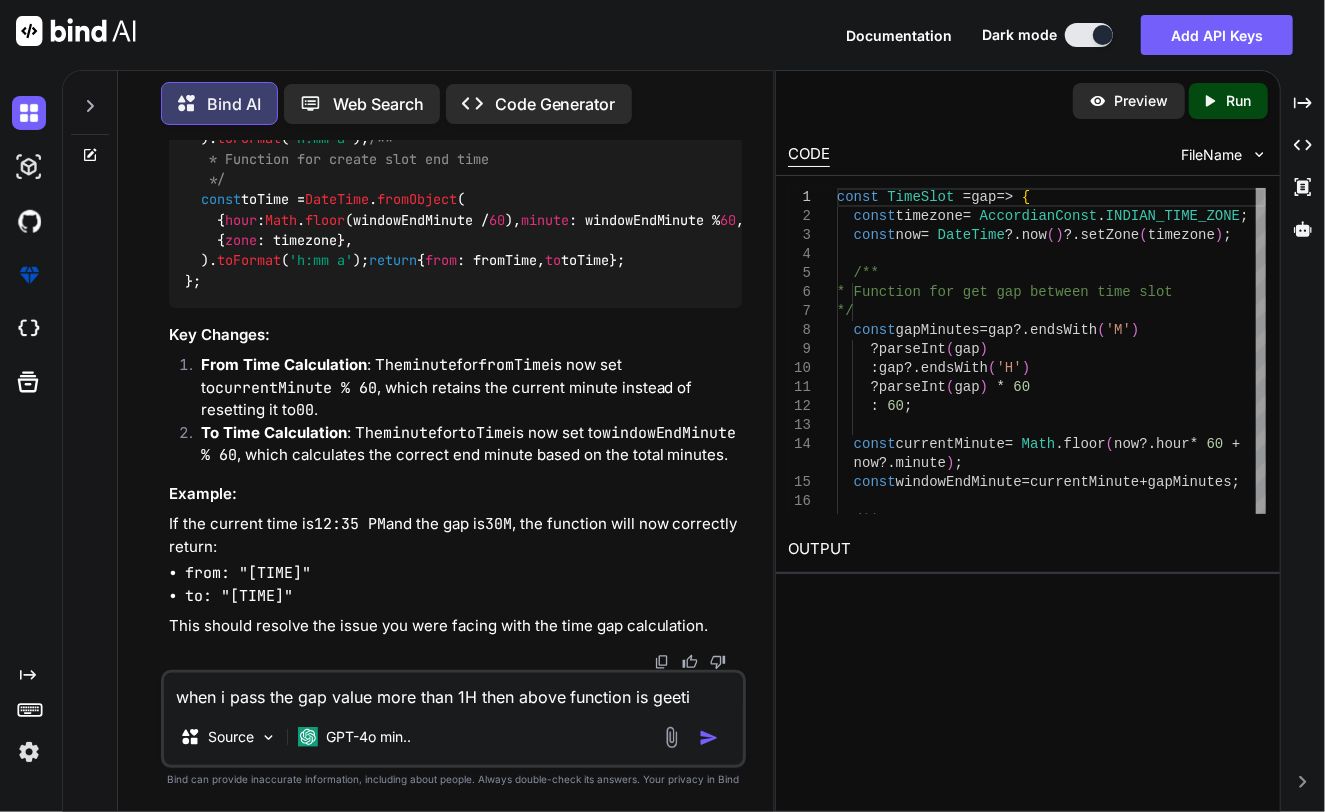 type on "when i pass the gap value more than 1H then above function is geet" 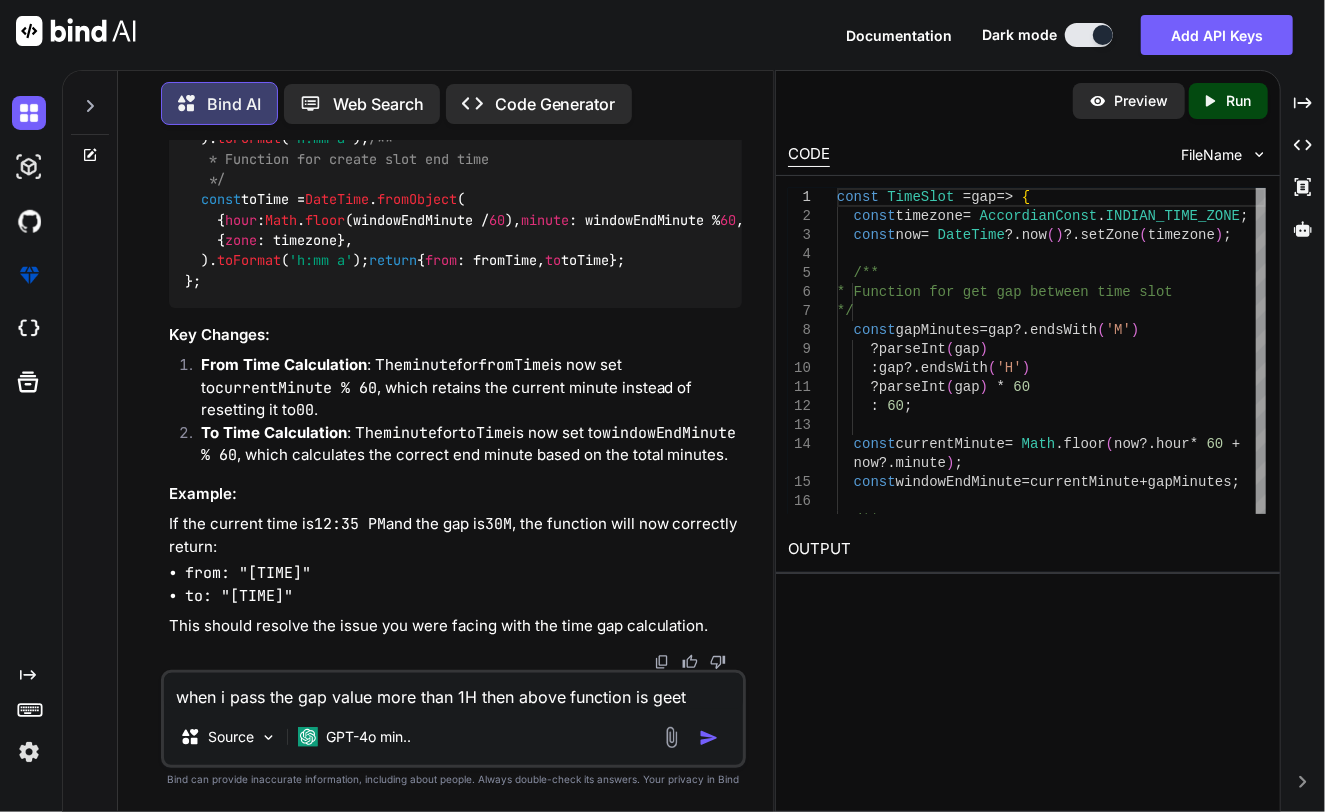 type on "when i pass the gap value more than 1H then above function is geeti" 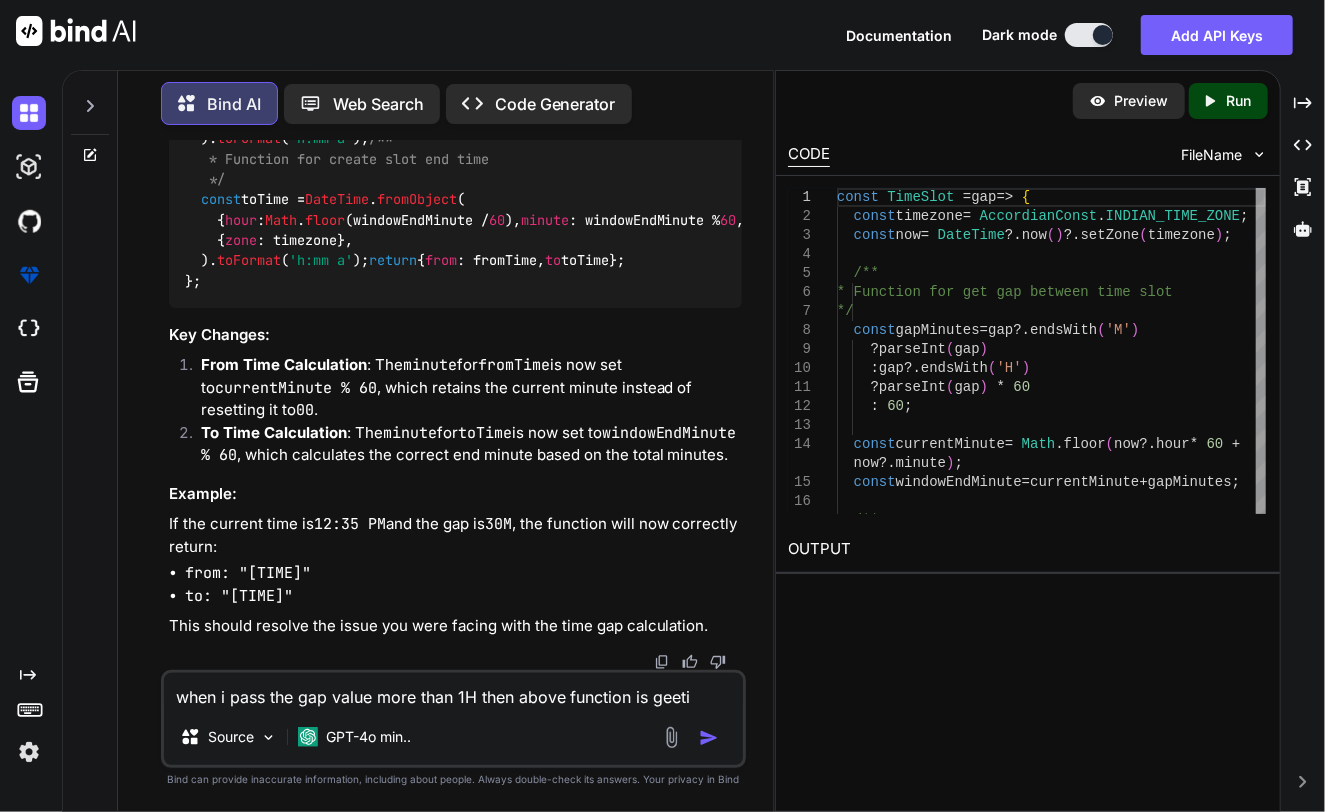 type on "when i pass the gap value more than 1H then above function is ge" 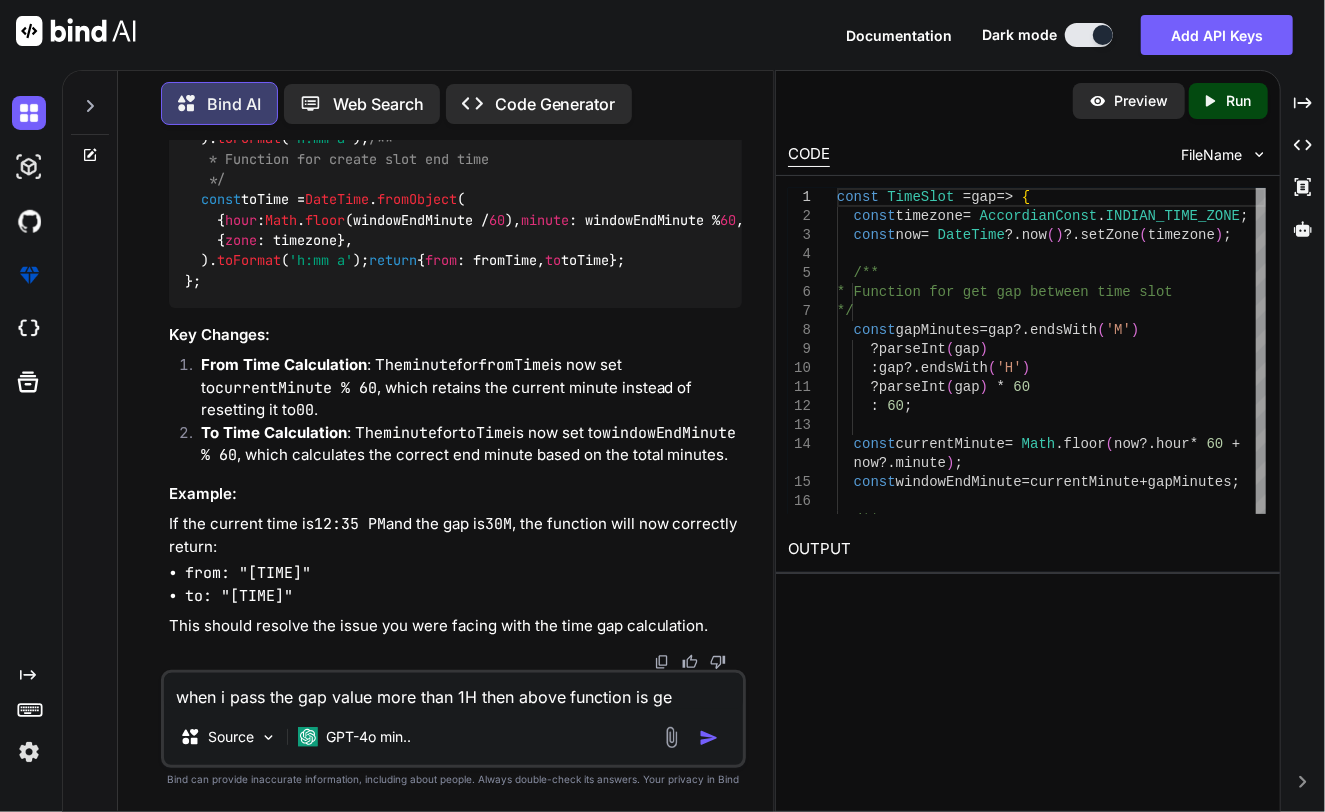 type on "when i pass the gap value more than 1H then above function is g" 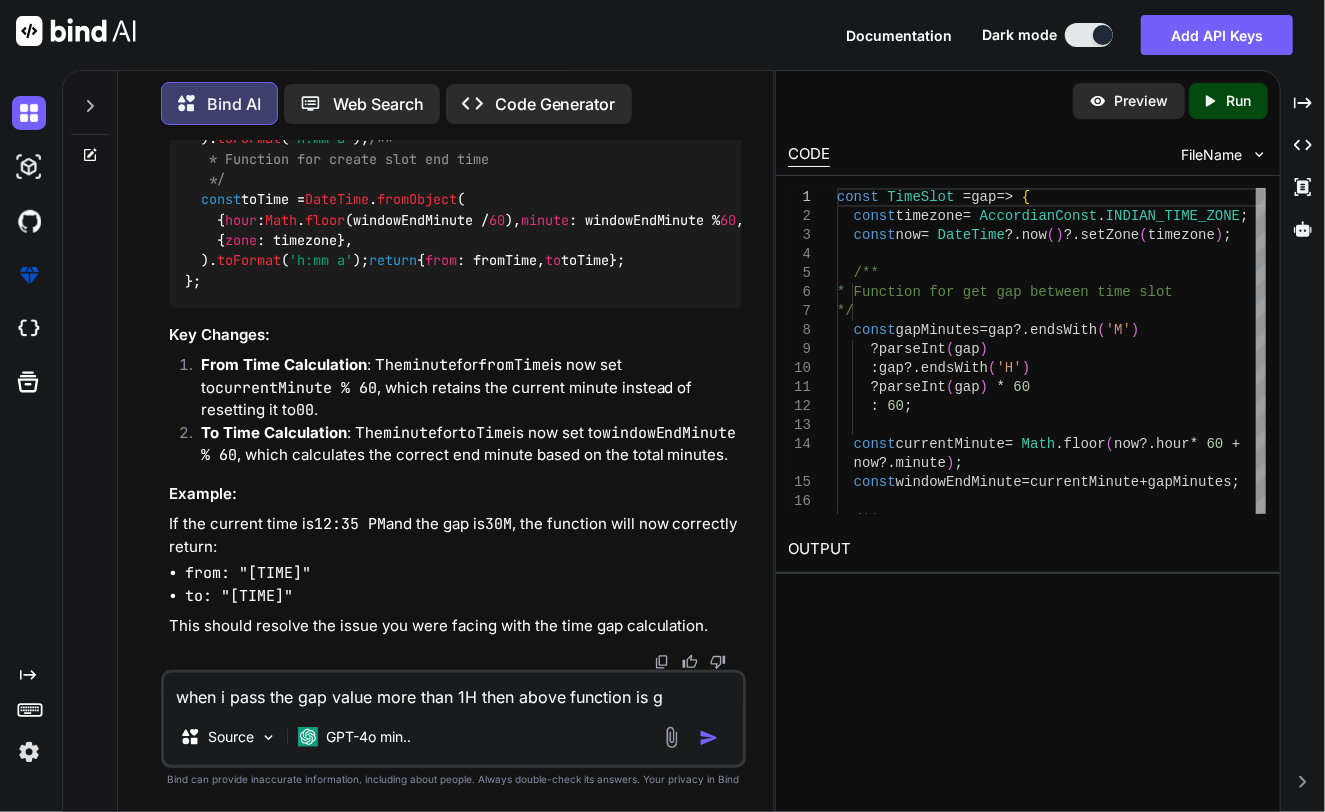 type on "when i pass the gap value more than 1H then above function is ge" 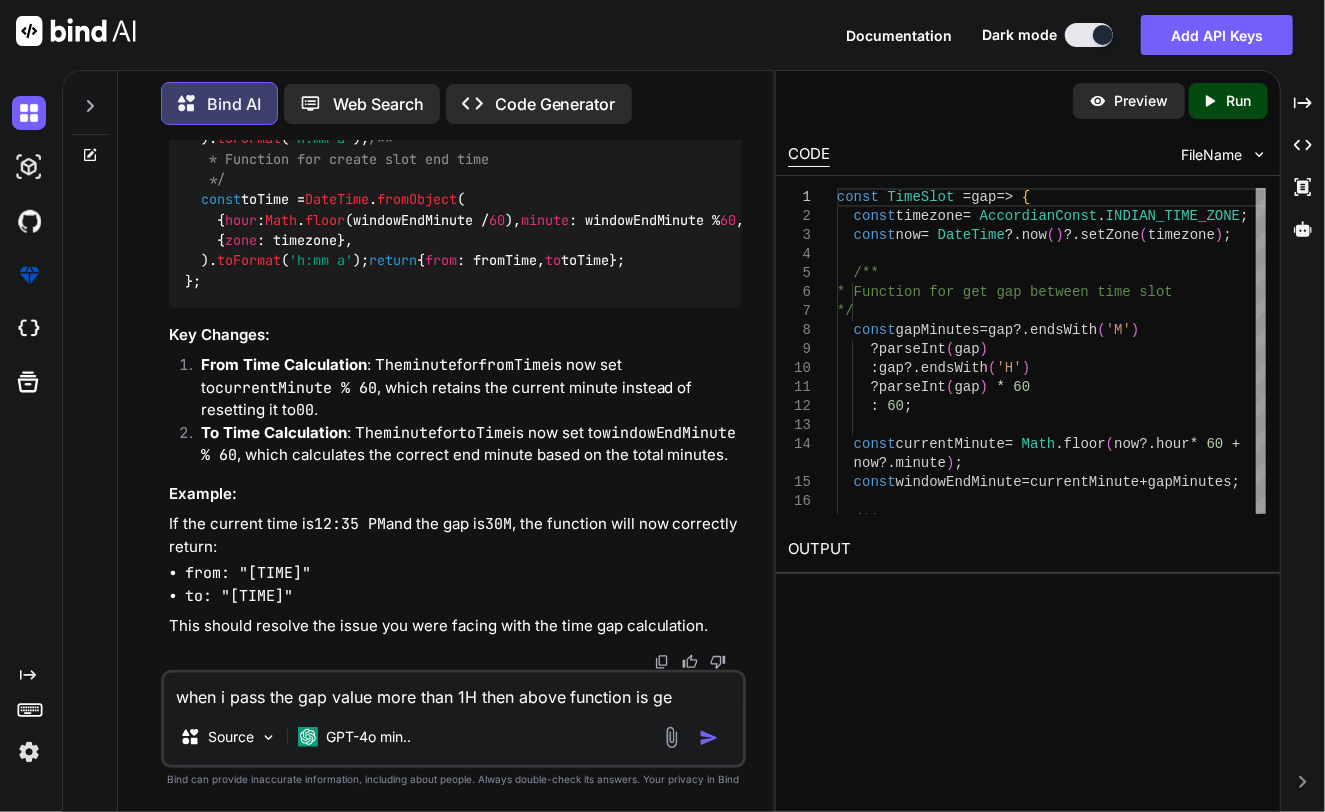type on "when i pass the gap value more than 1H then above function is get" 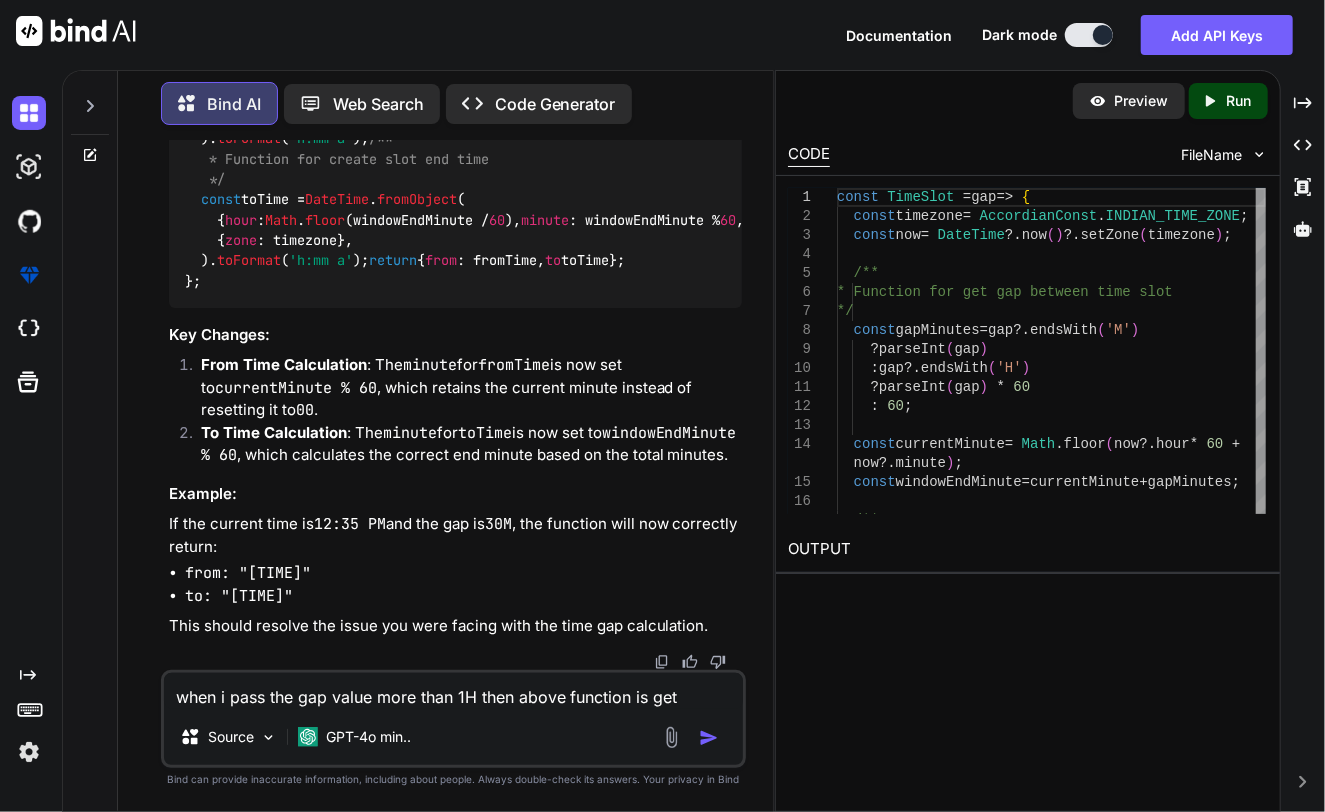 type on "when i pass the gap value more than 1H then above function is get" 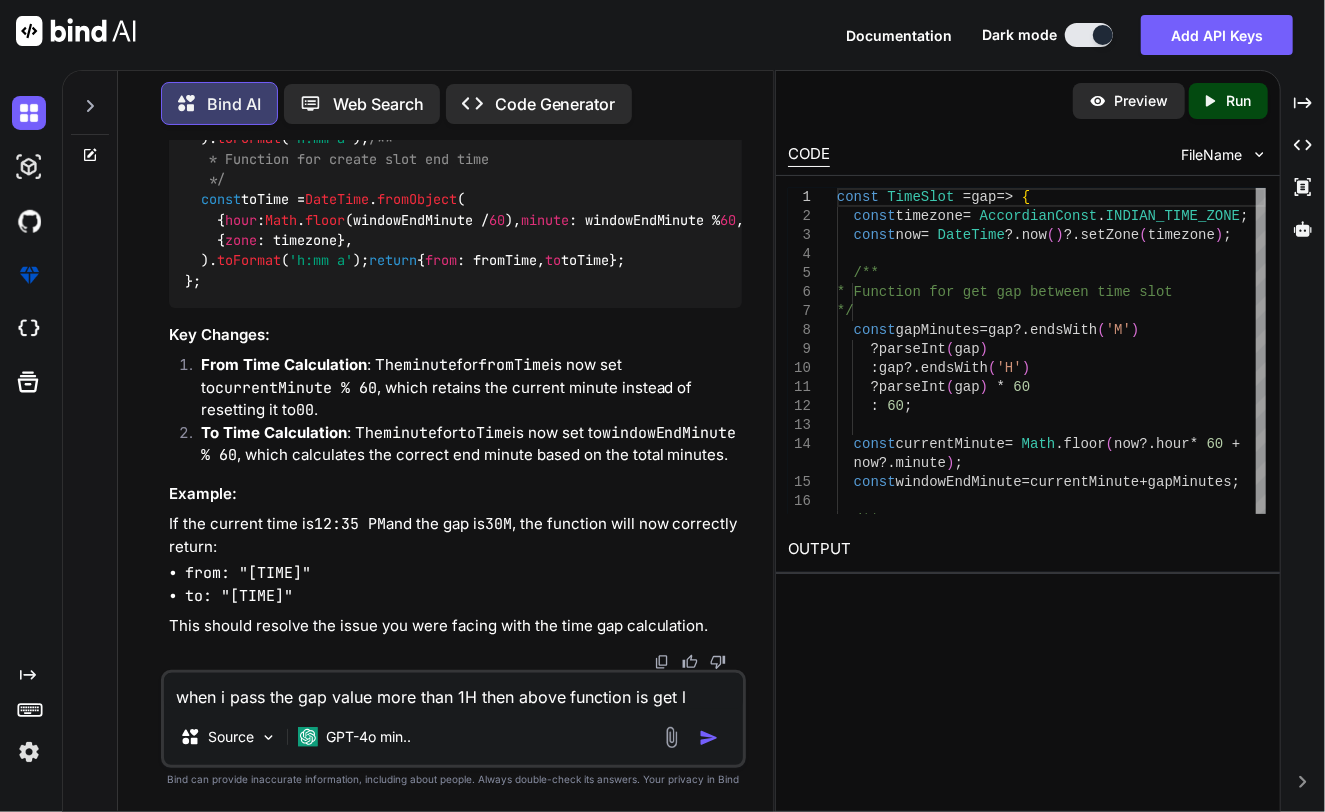 type on "when i pass the gap value more than 1H then above function is get le" 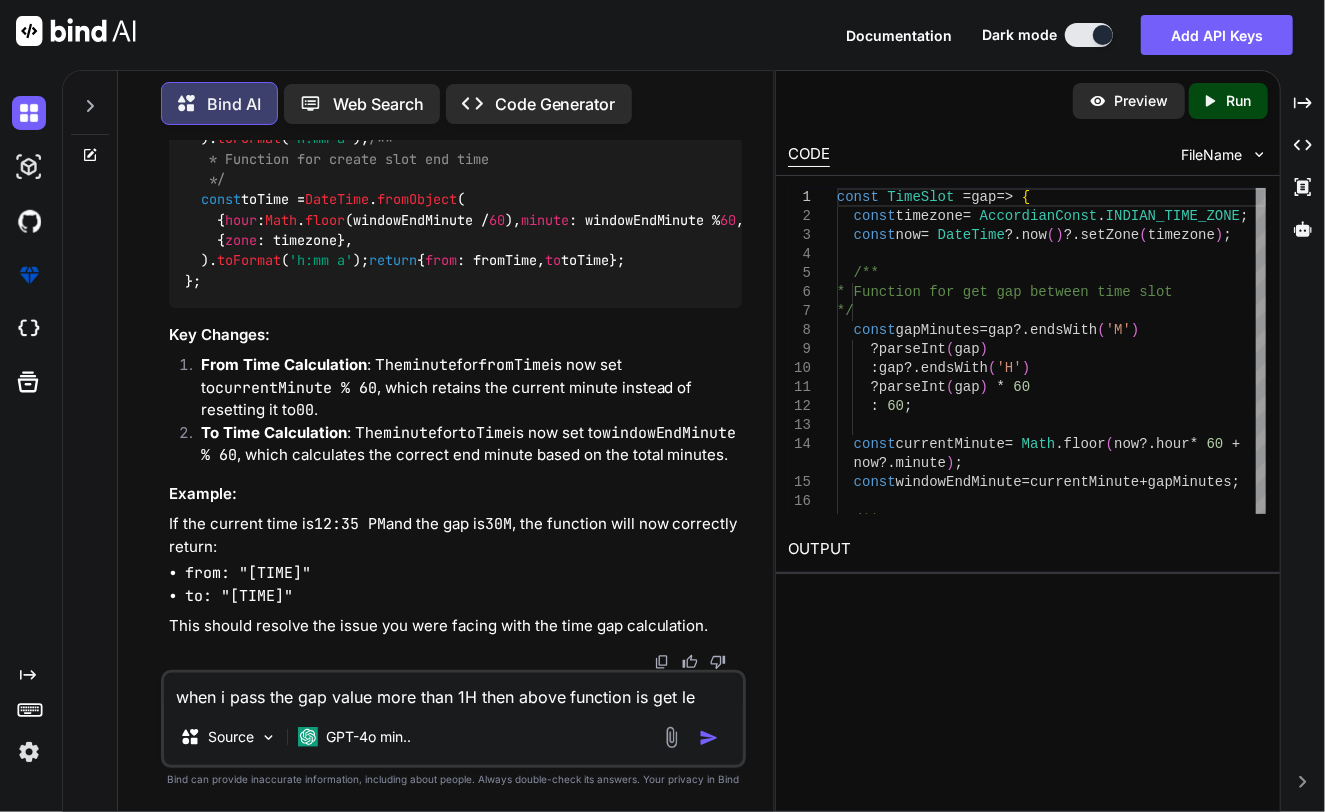 type on "when i pass the gap value more than 1H then above function is get l" 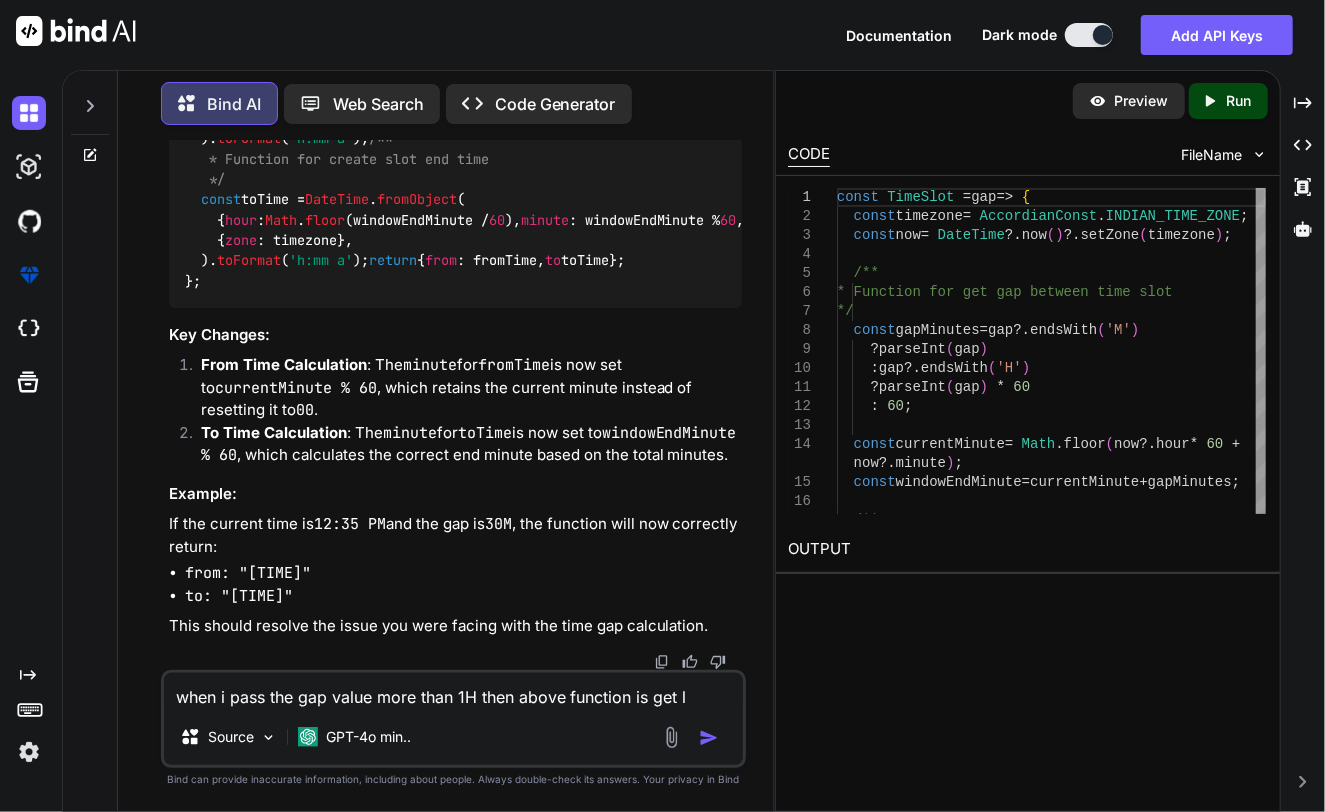 type on "when i pass the gap value more than 1H then above function is get" 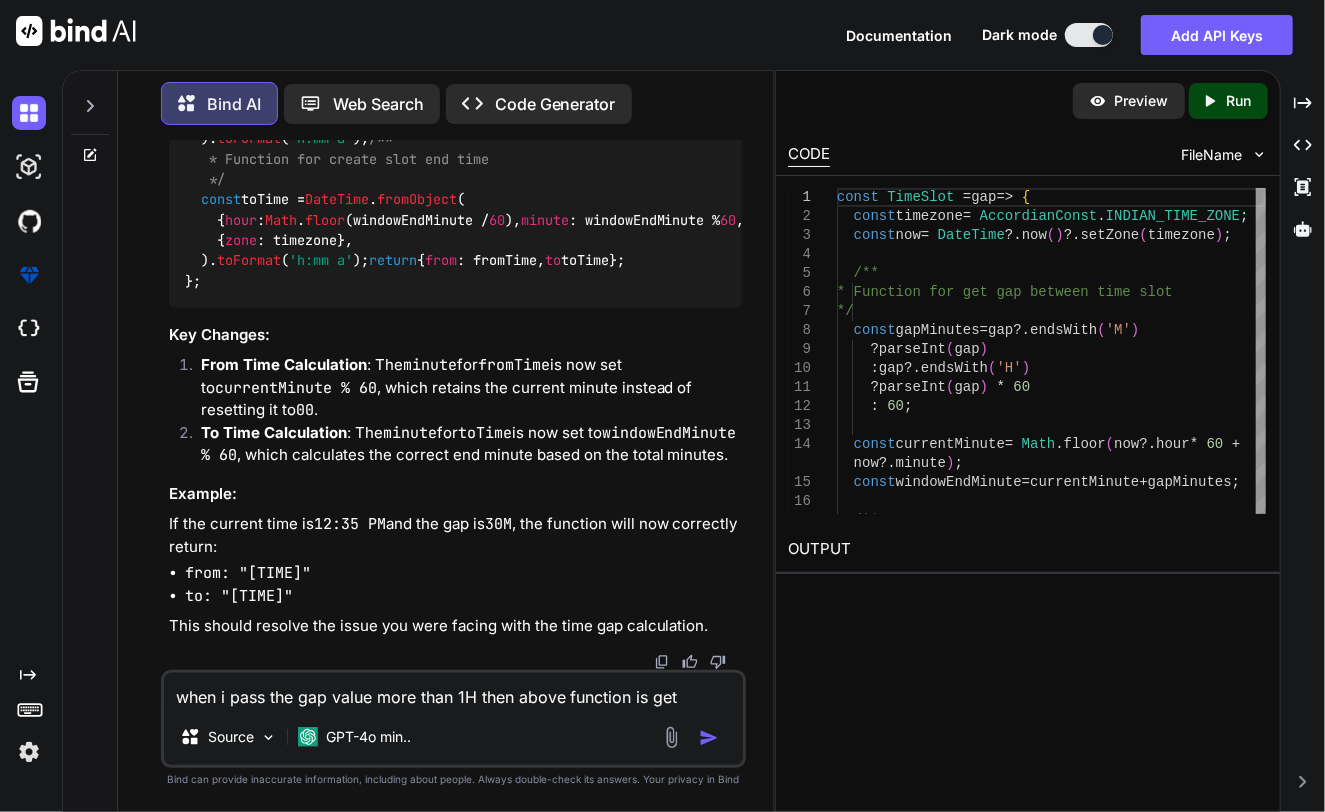 type on "when i pass the gap value more than 1H then above function is get h" 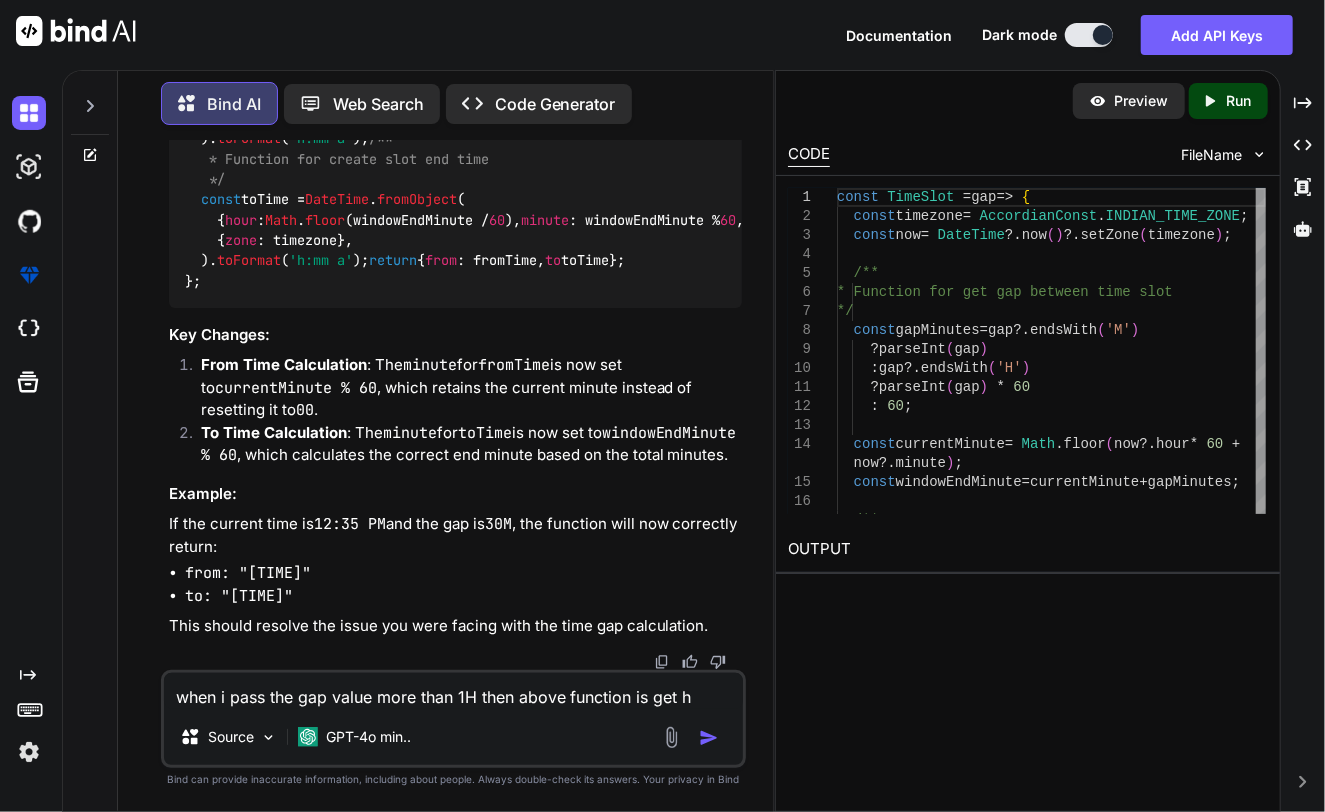 type on "when i pass the gap value more than 1H then above function is get ho" 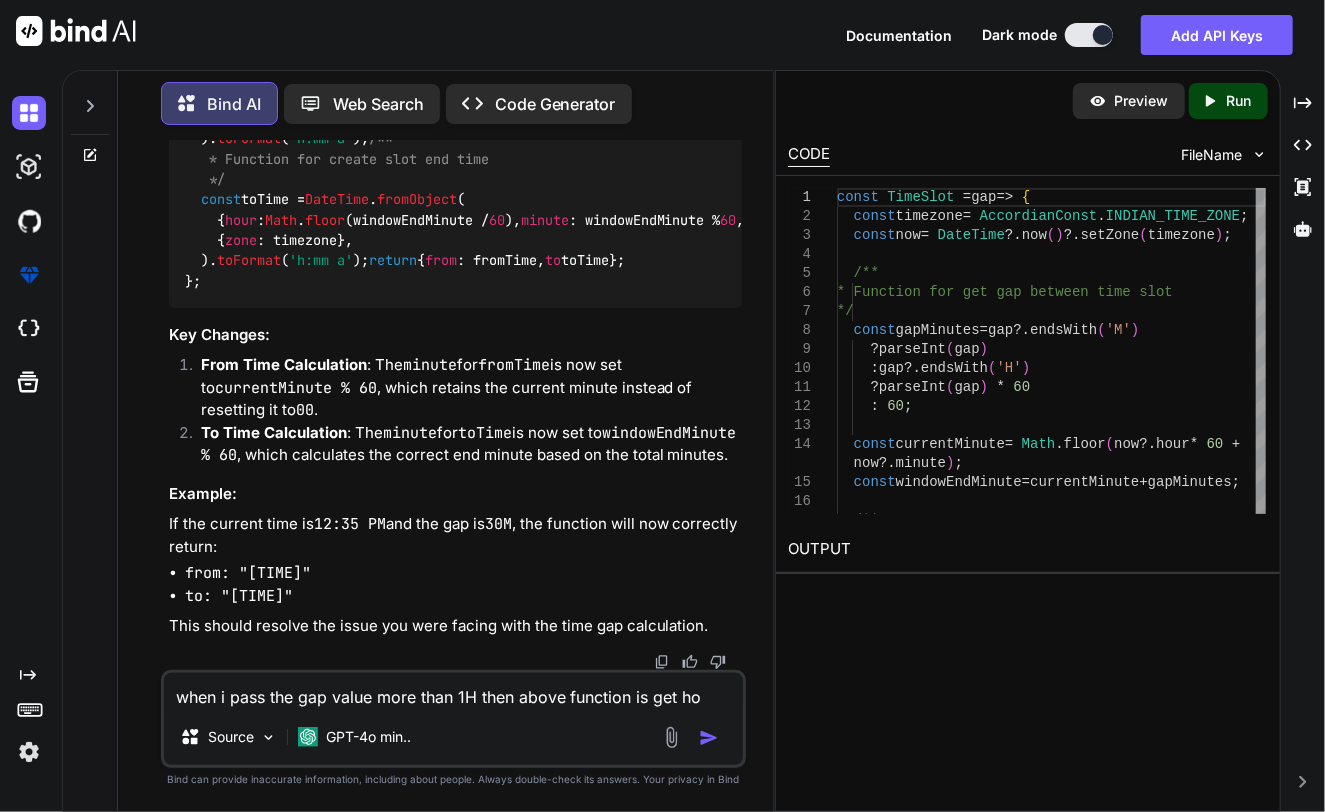 type on "when i pass the gap value more than 1H then above function is get hou" 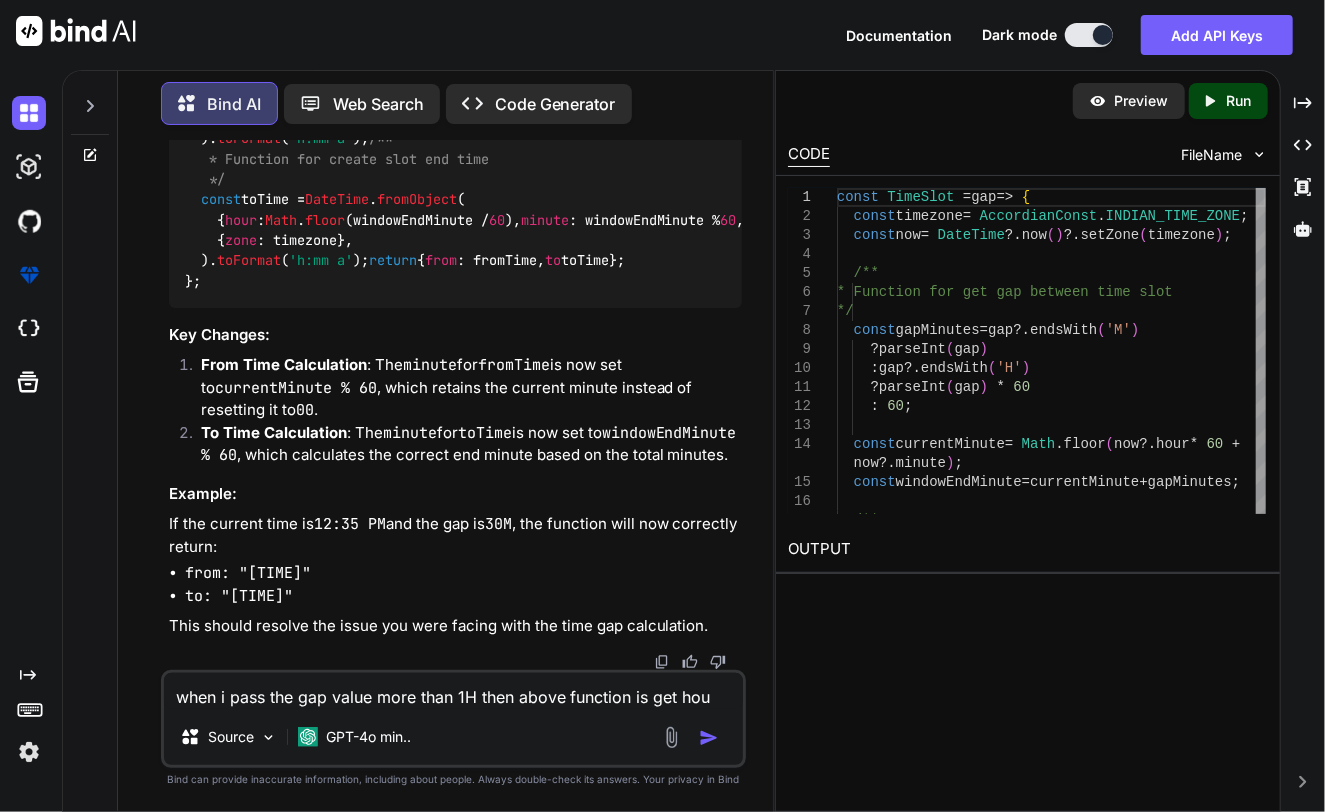 type on "when i pass the gap value more than 1H then above function is get hour" 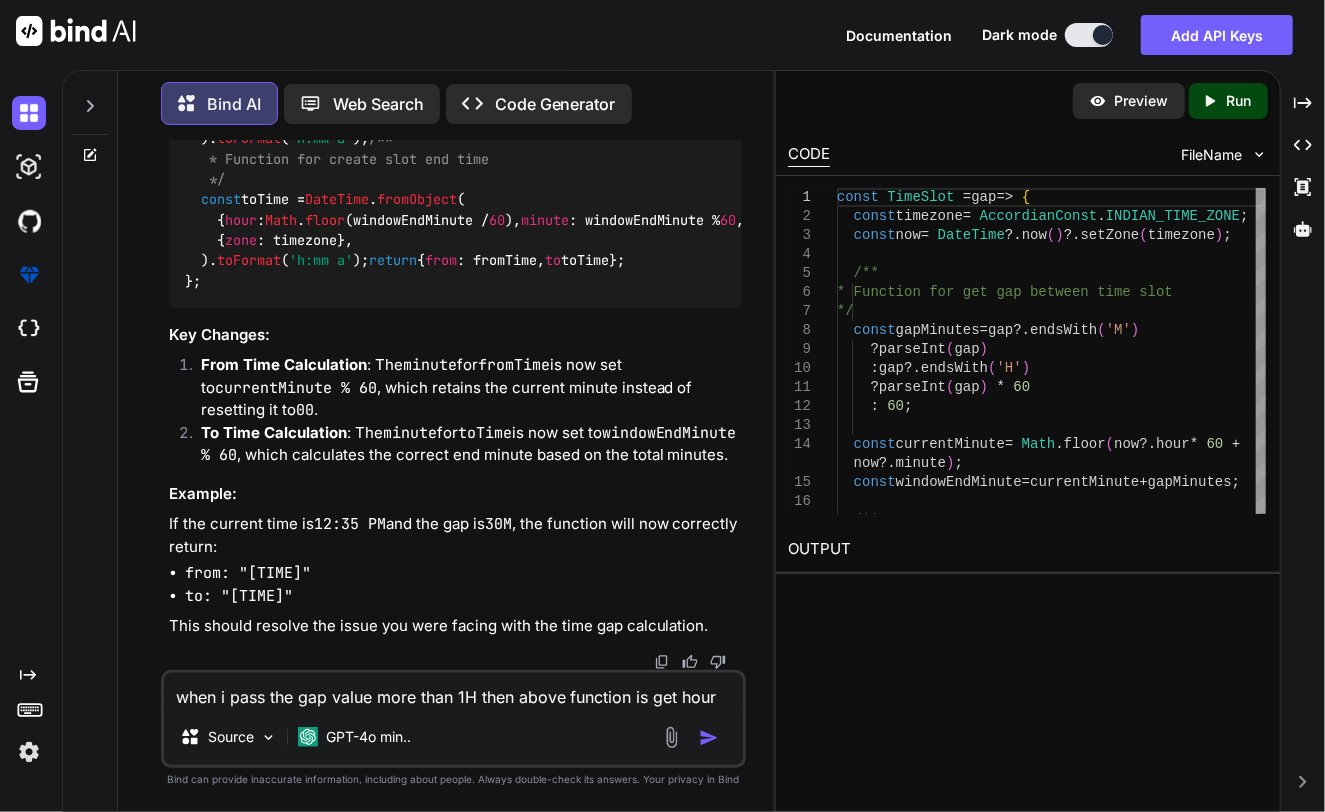 type 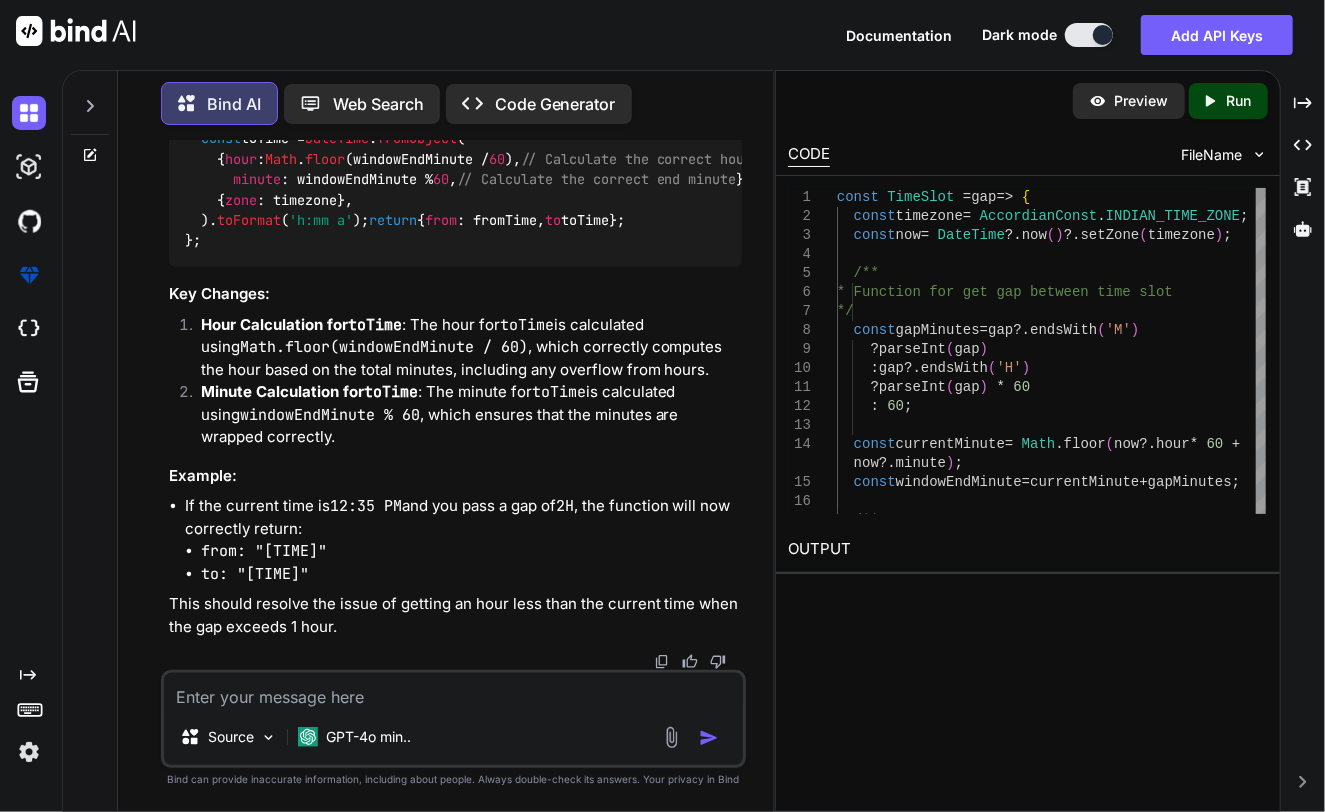 scroll, scrollTop: 11196, scrollLeft: 0, axis: vertical 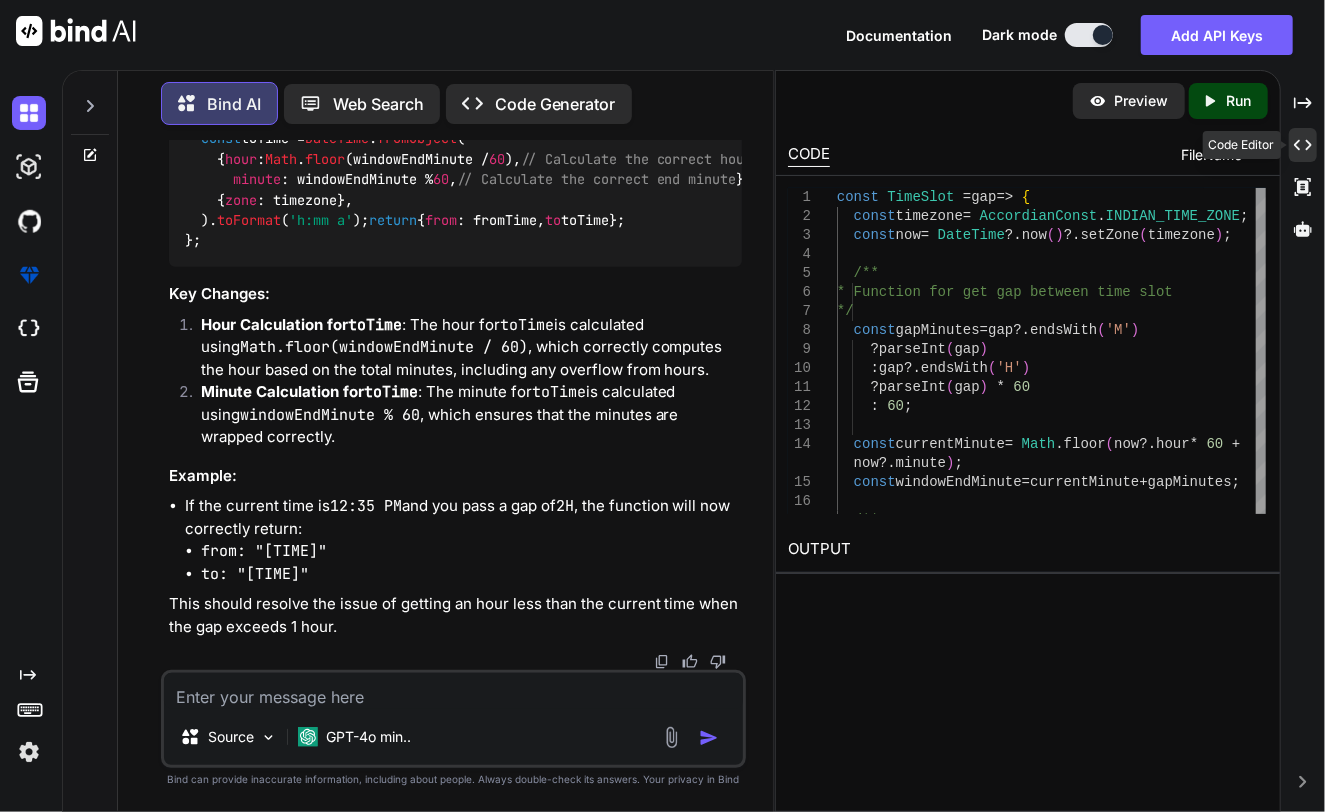 click on "Created with Pixso." at bounding box center [1303, 145] 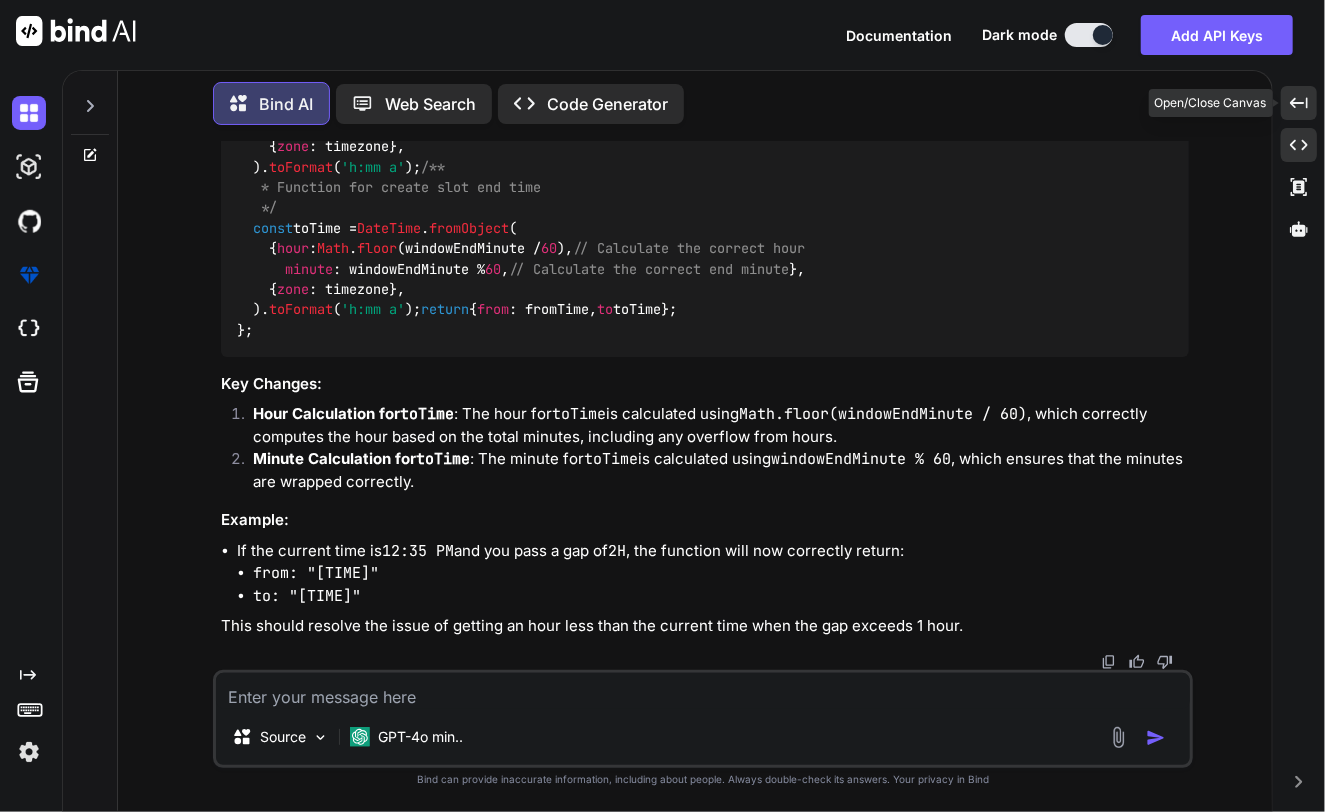 click on "Created with Pixso." at bounding box center [1299, 103] 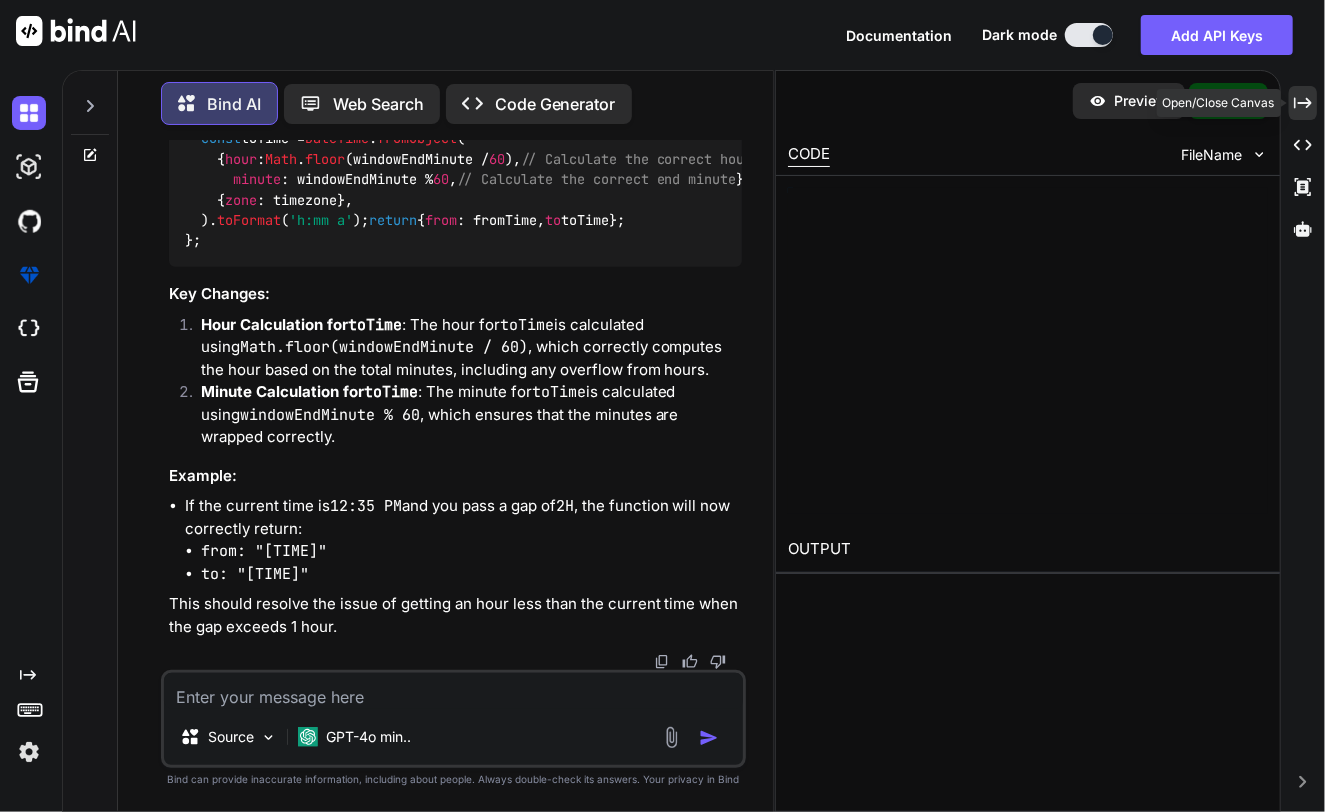 scroll, scrollTop: 11196, scrollLeft: 0, axis: vertical 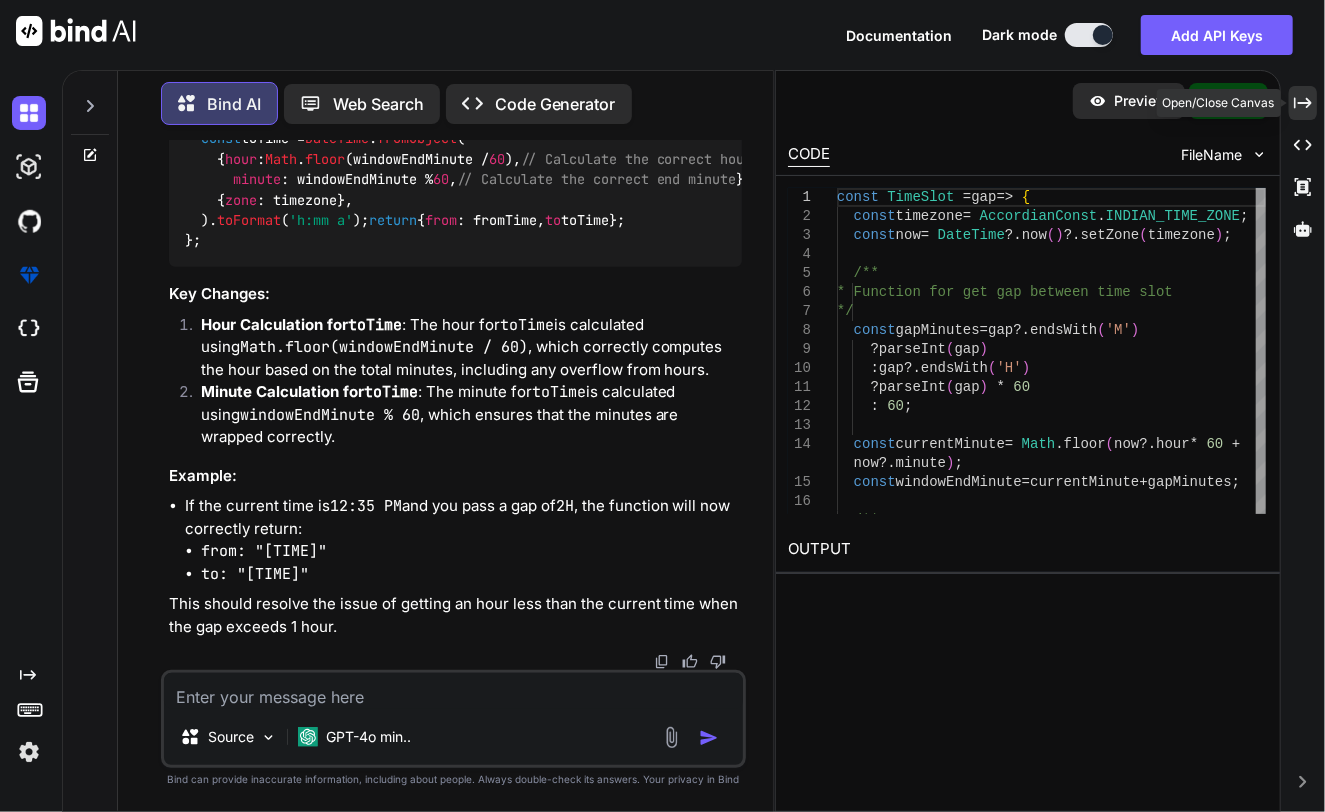 click 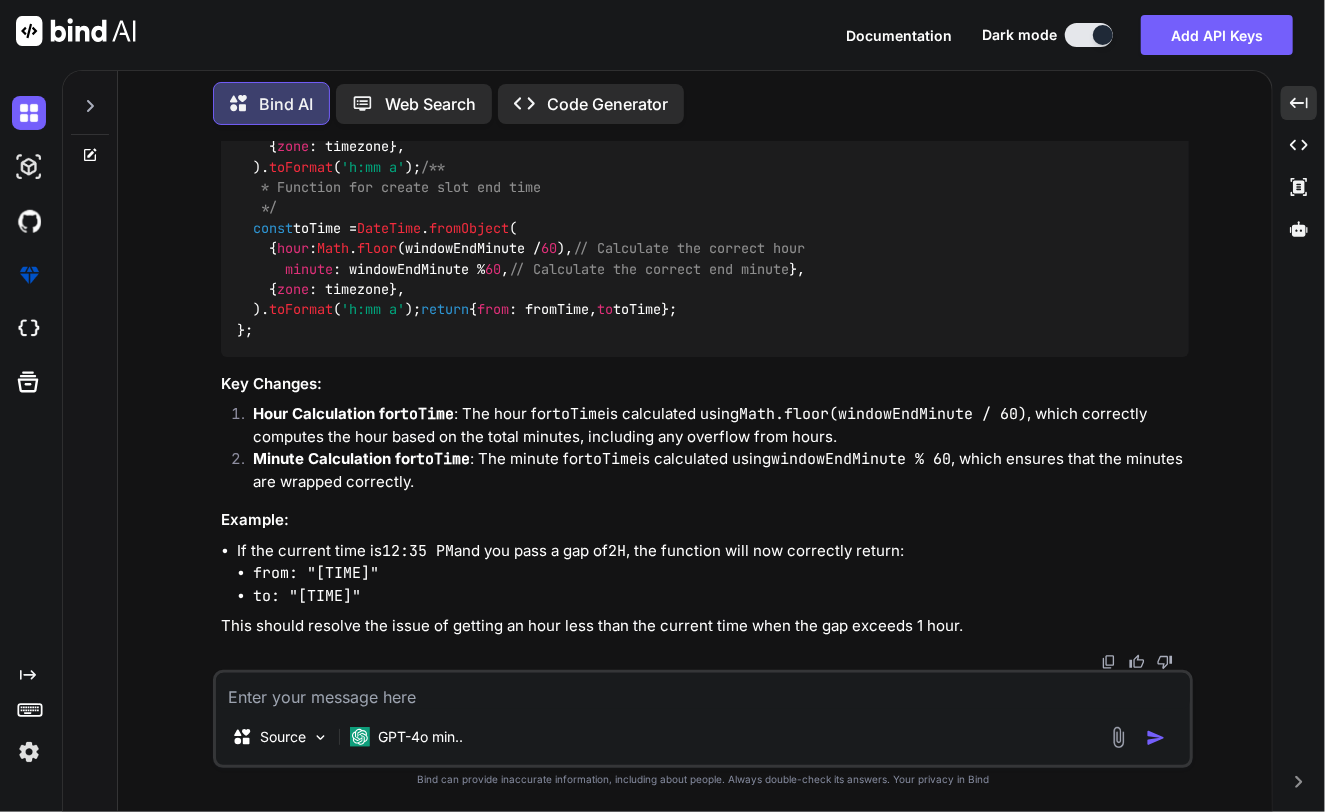 scroll, scrollTop: 9885, scrollLeft: 0, axis: vertical 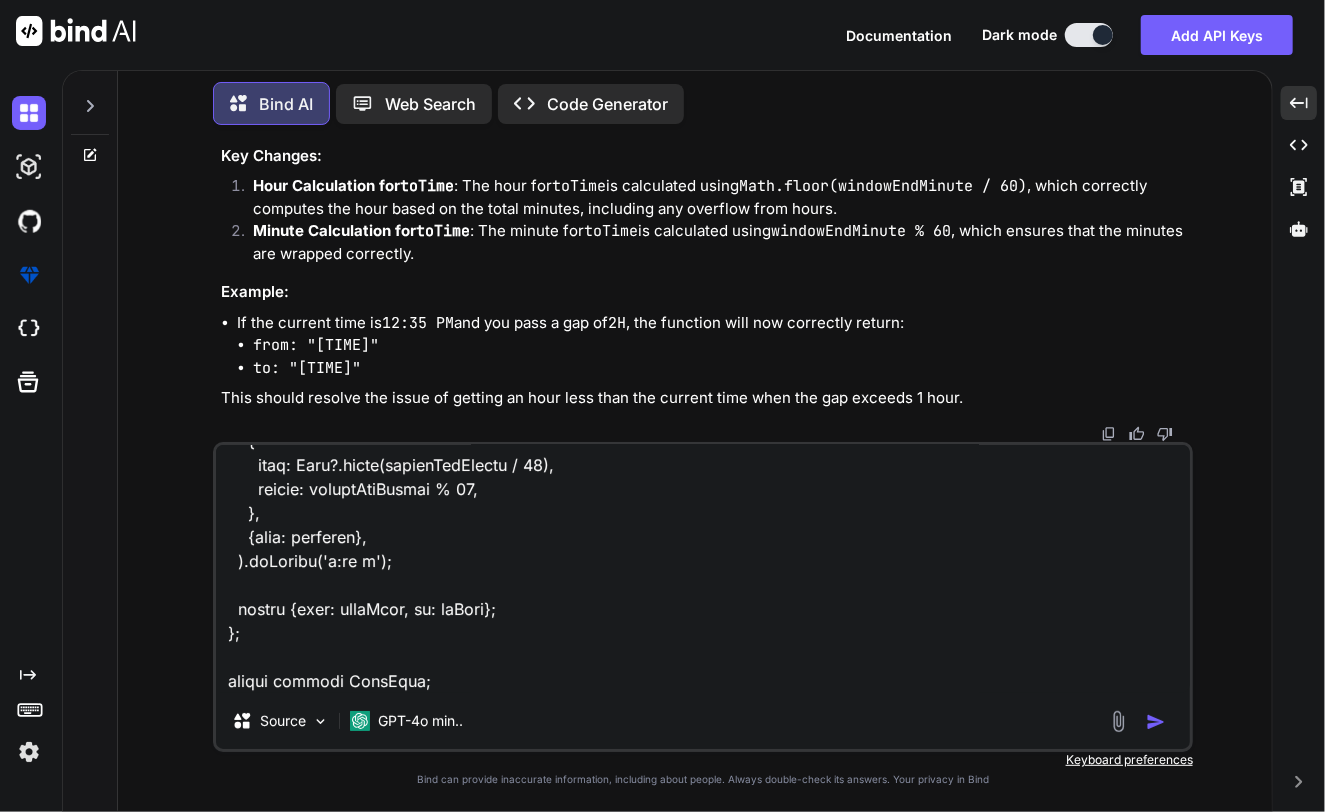 drag, startPoint x: 216, startPoint y: 281, endPoint x: 1150, endPoint y: 269, distance: 934.0771 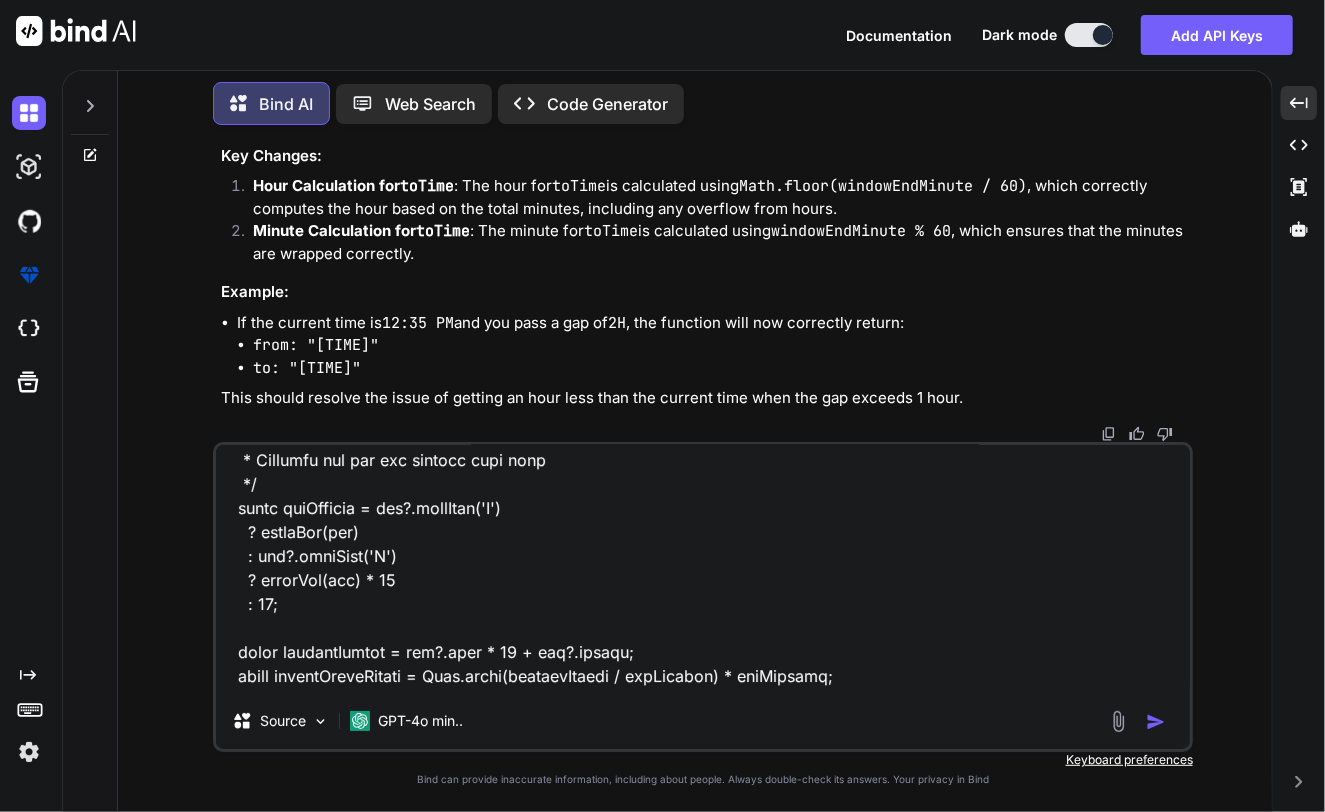 scroll, scrollTop: 0, scrollLeft: 0, axis: both 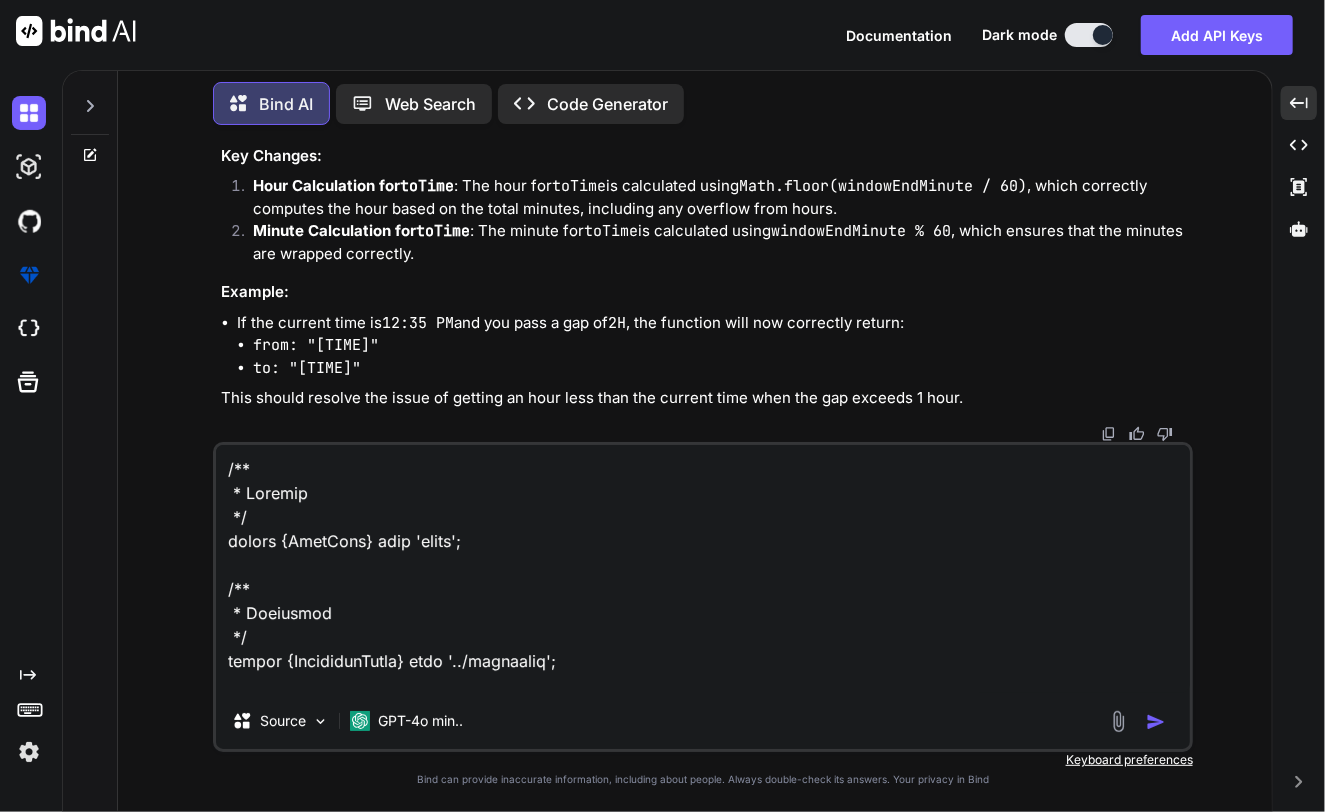 drag, startPoint x: 576, startPoint y: 650, endPoint x: 173, endPoint y: 449, distance: 450.3443 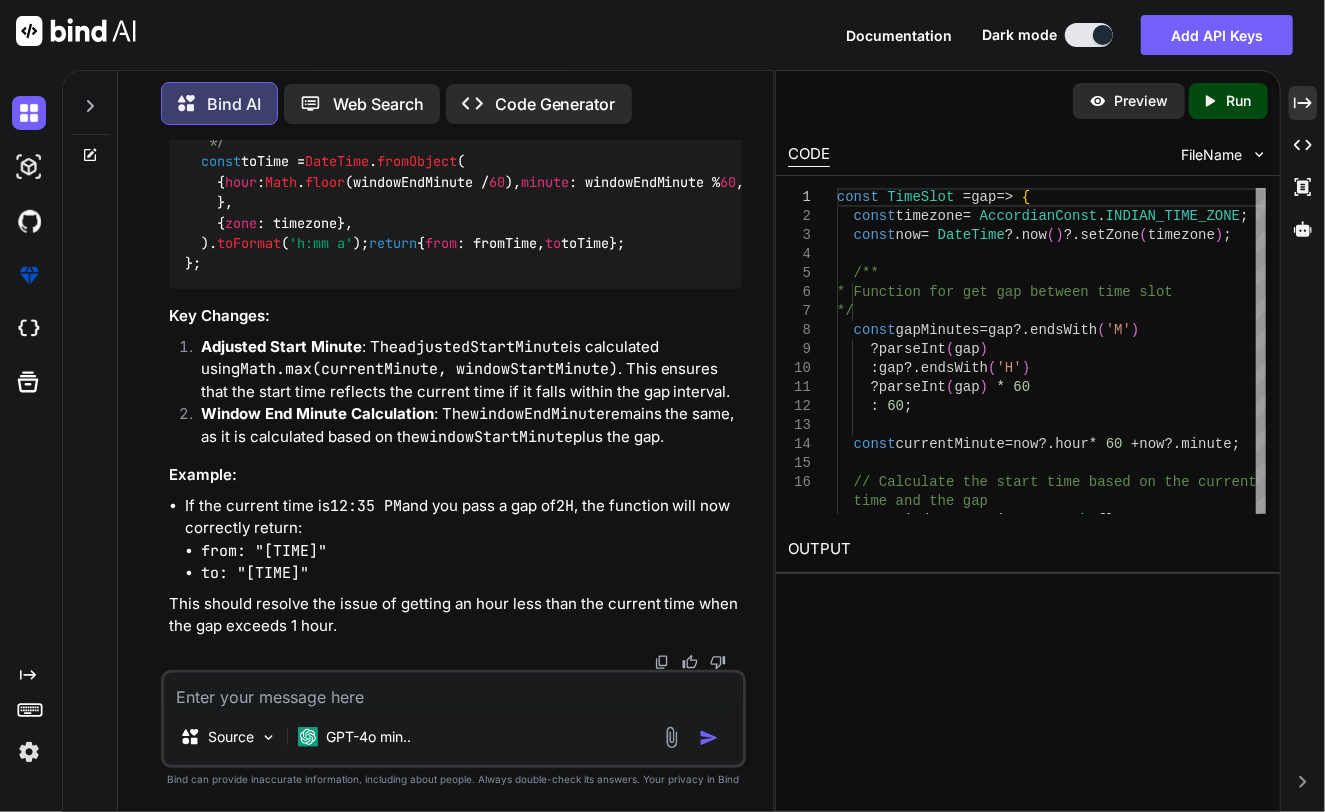 scroll, scrollTop: 12998, scrollLeft: 0, axis: vertical 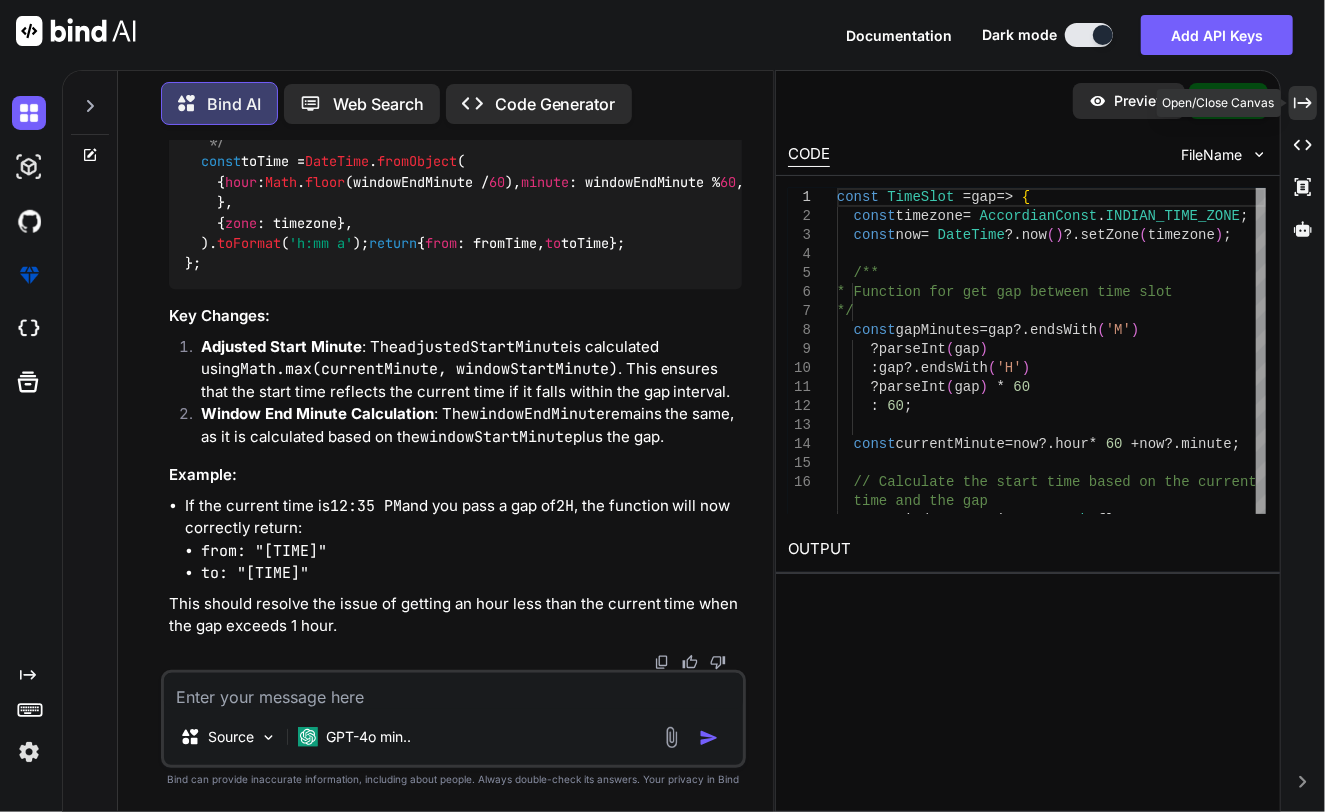 click on "Created with Pixso." 